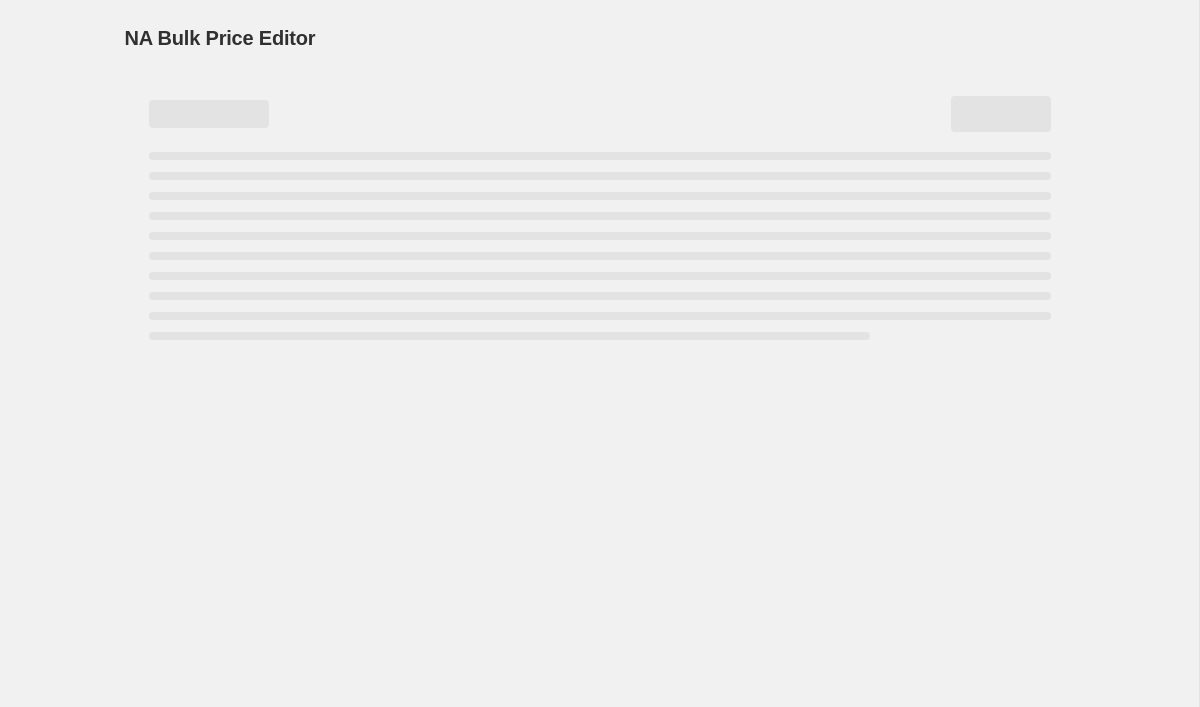 scroll, scrollTop: 0, scrollLeft: 0, axis: both 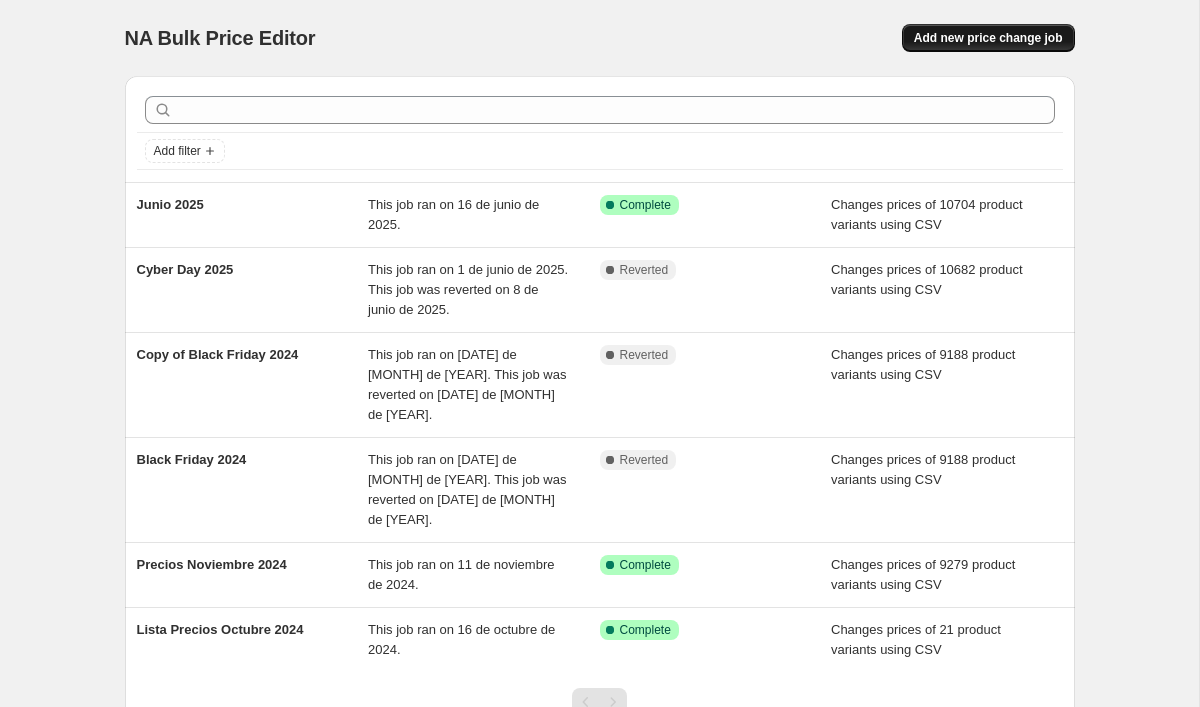 click on "Add new price change job" at bounding box center (988, 38) 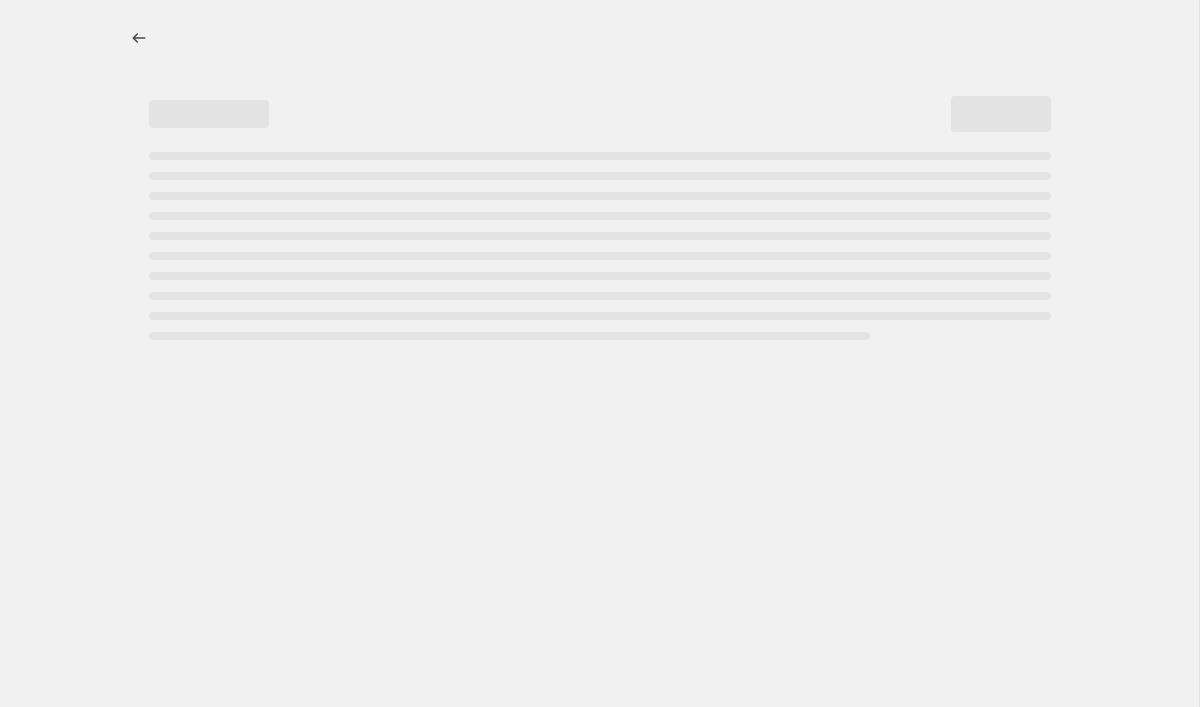 select on "percentage" 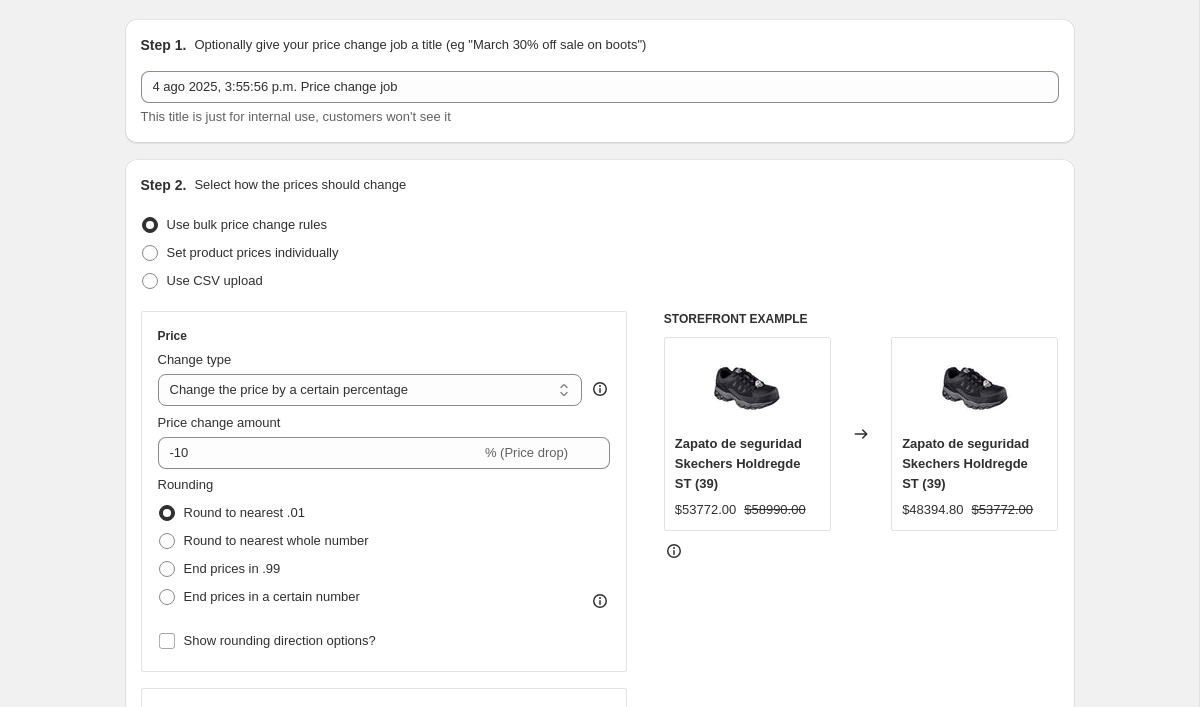 scroll, scrollTop: 62, scrollLeft: 0, axis: vertical 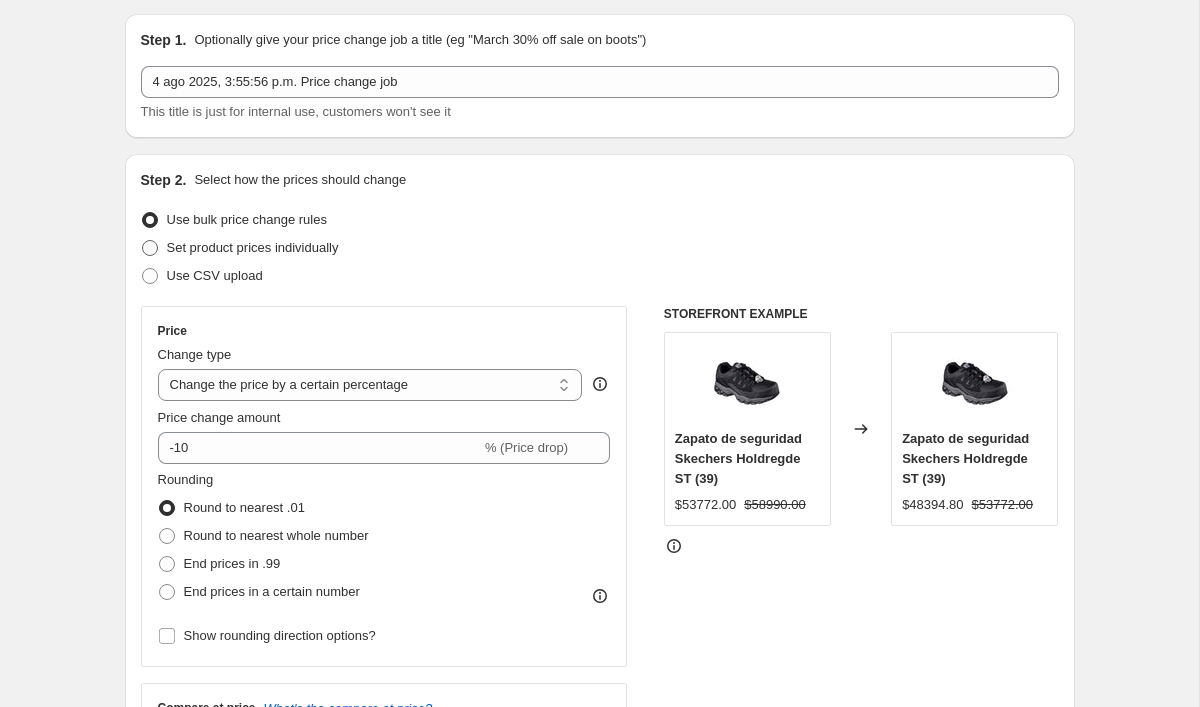 click on "Set product prices individually" at bounding box center (253, 247) 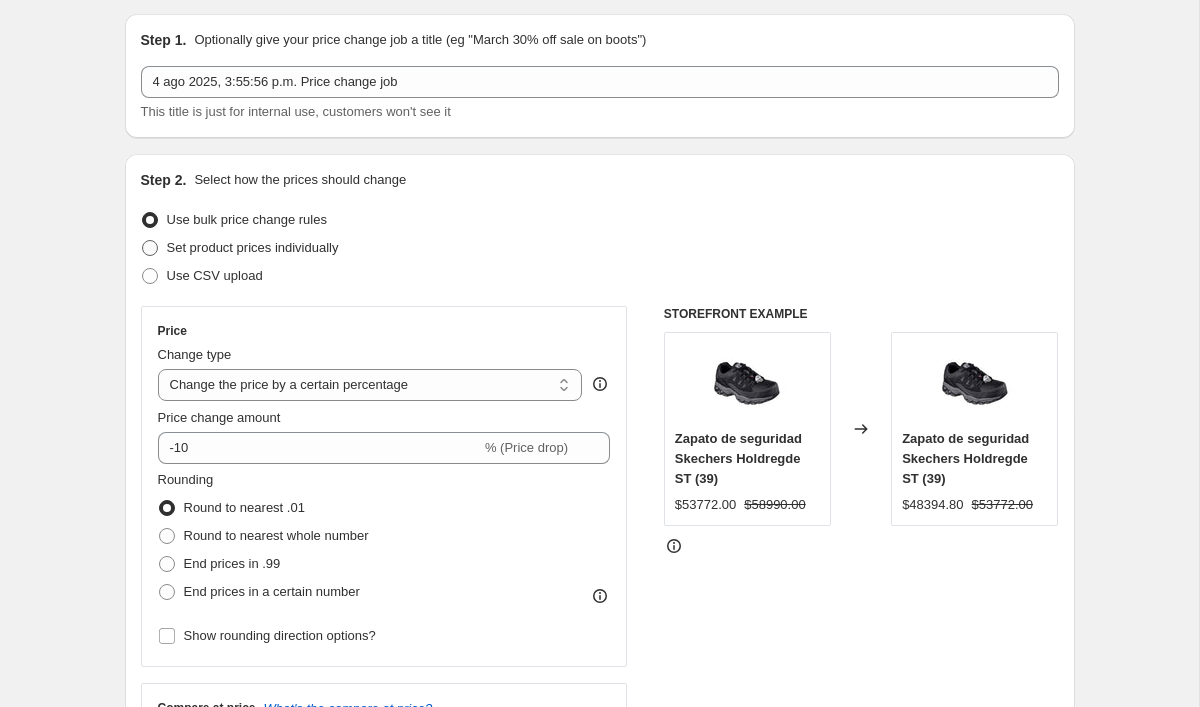 radio on "true" 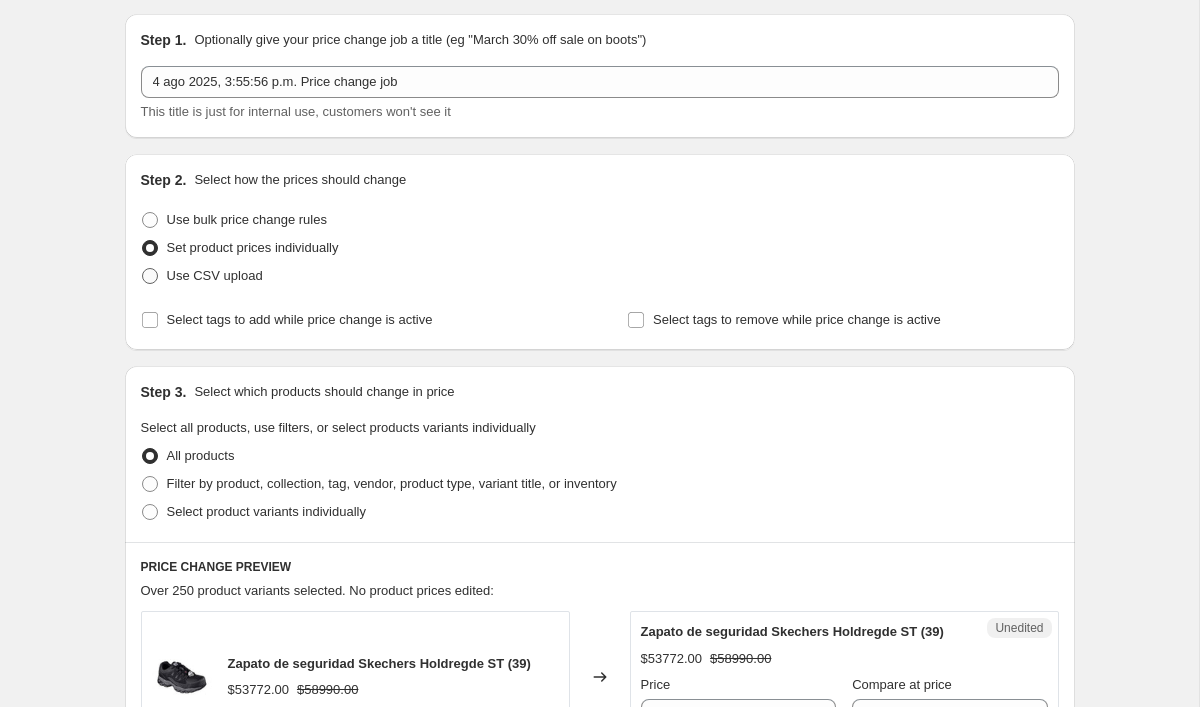 click on "Use CSV upload" at bounding box center [215, 275] 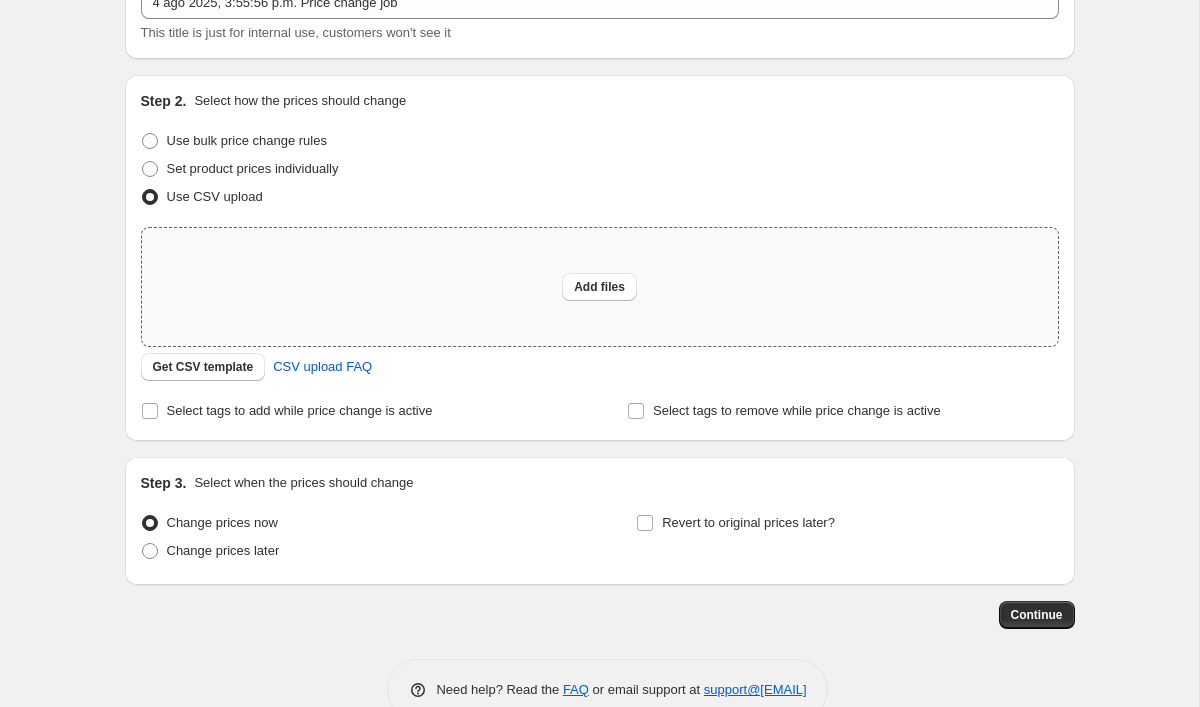 scroll, scrollTop: 159, scrollLeft: 0, axis: vertical 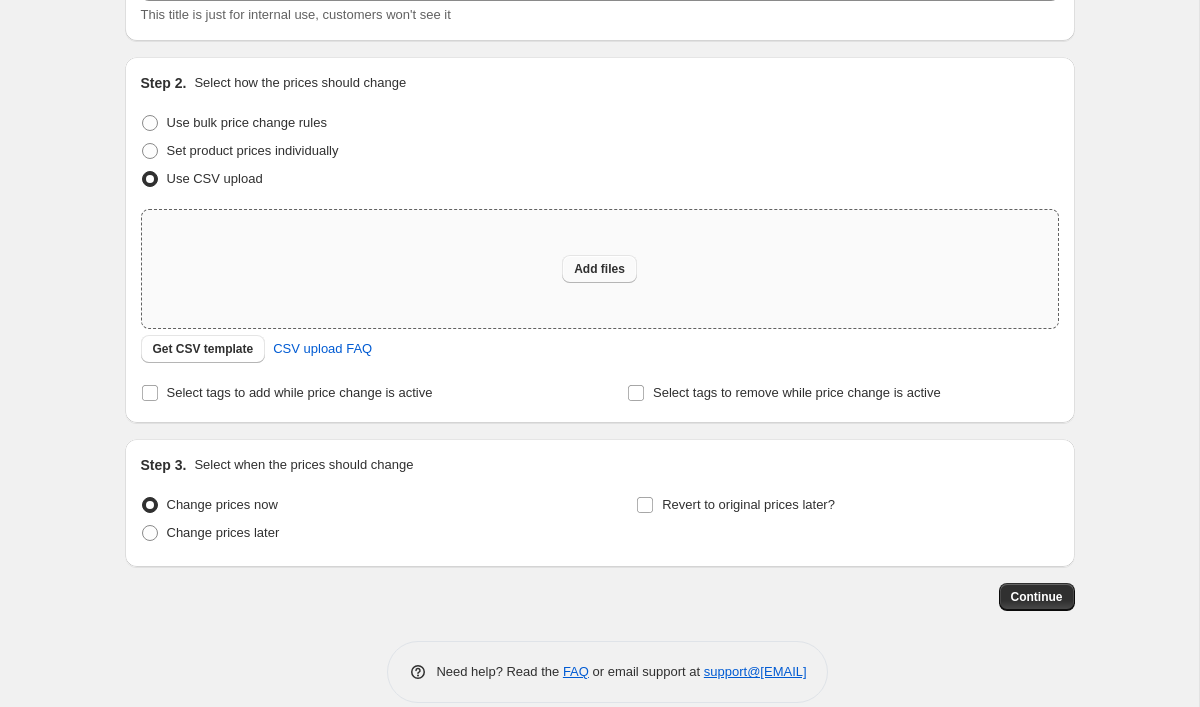 click on "Add files" at bounding box center (599, 269) 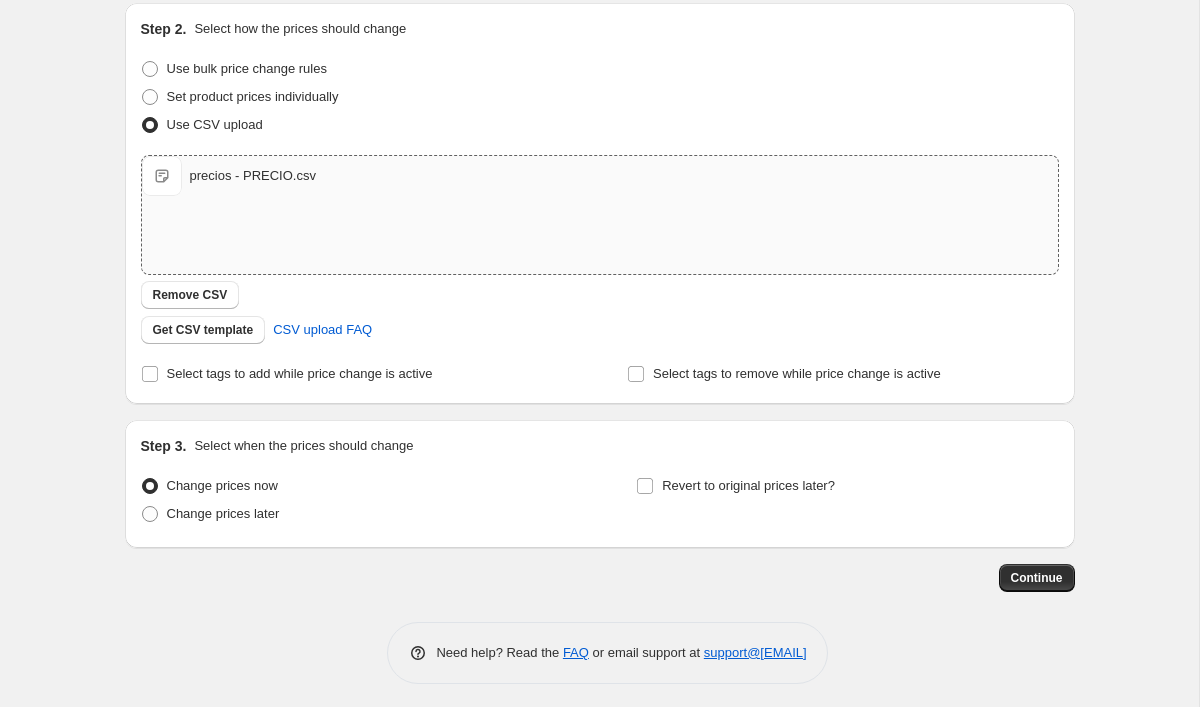 scroll, scrollTop: 217, scrollLeft: 0, axis: vertical 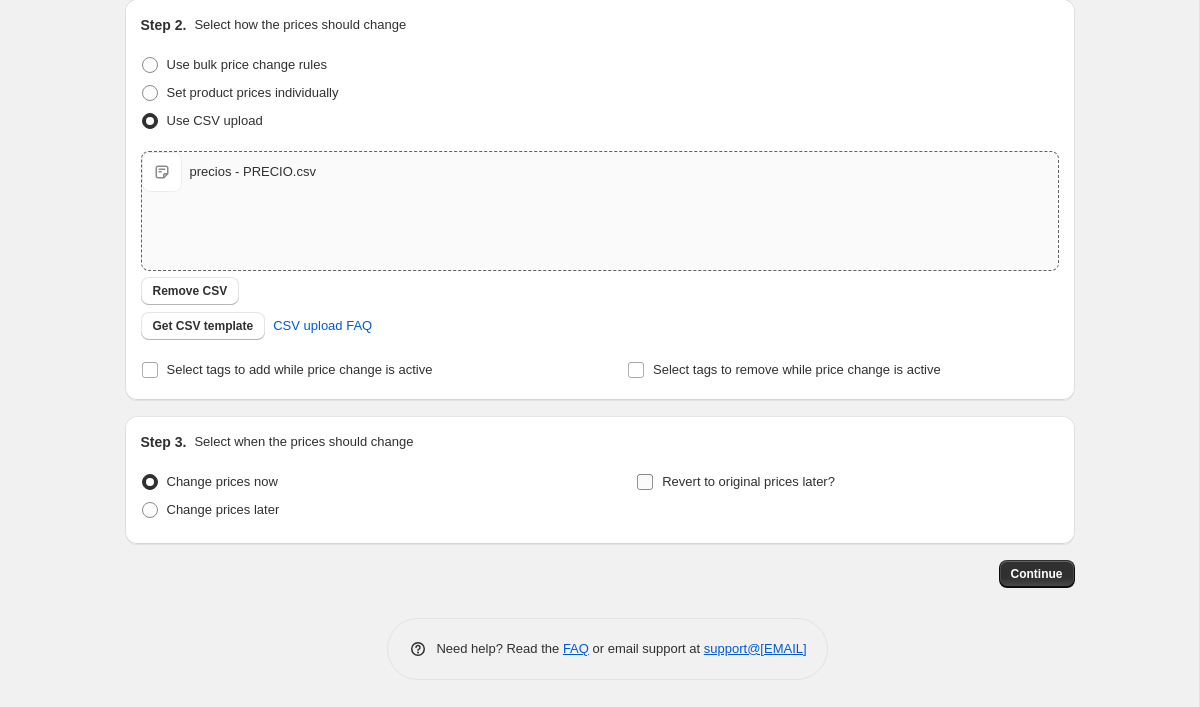click on "Revert to original prices later?" at bounding box center (748, 481) 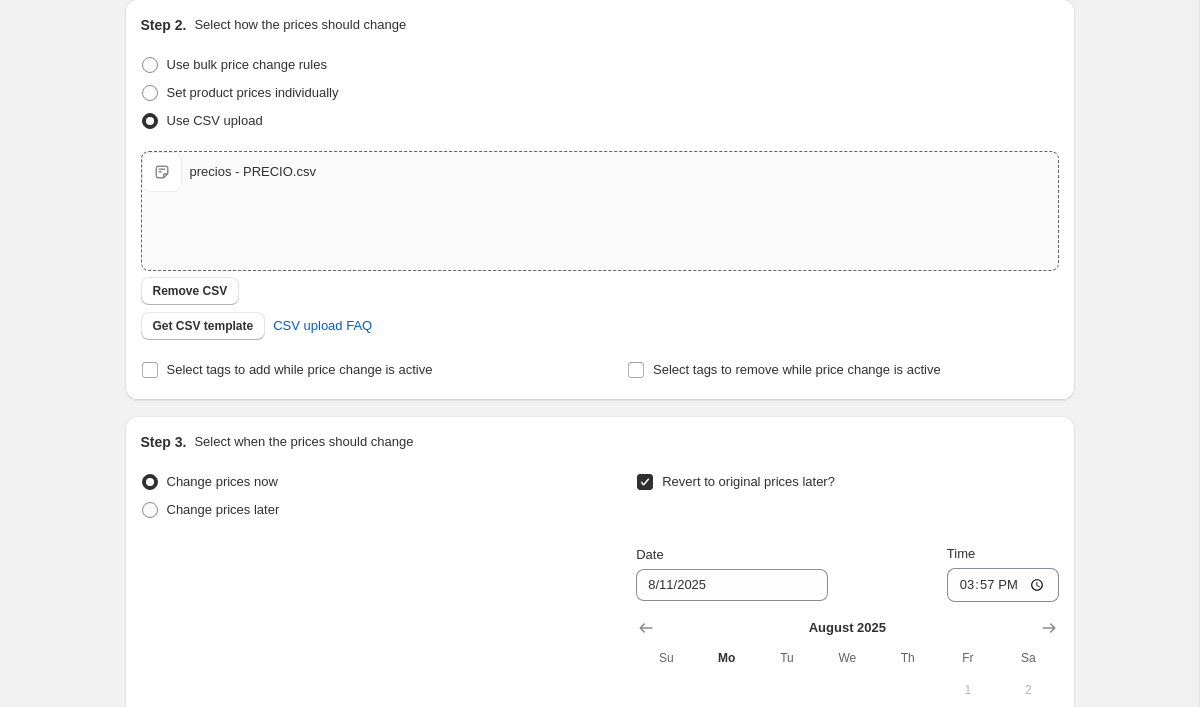 click on "Revert to original prices later?" at bounding box center (645, 482) 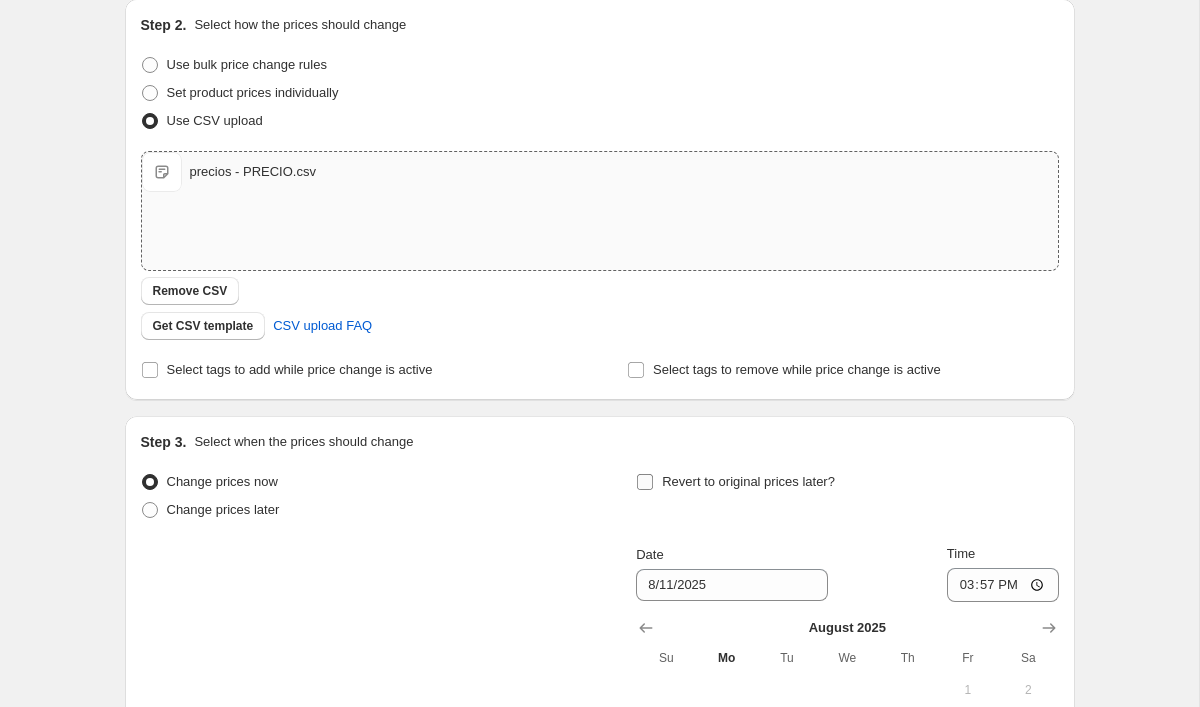 checkbox on "false" 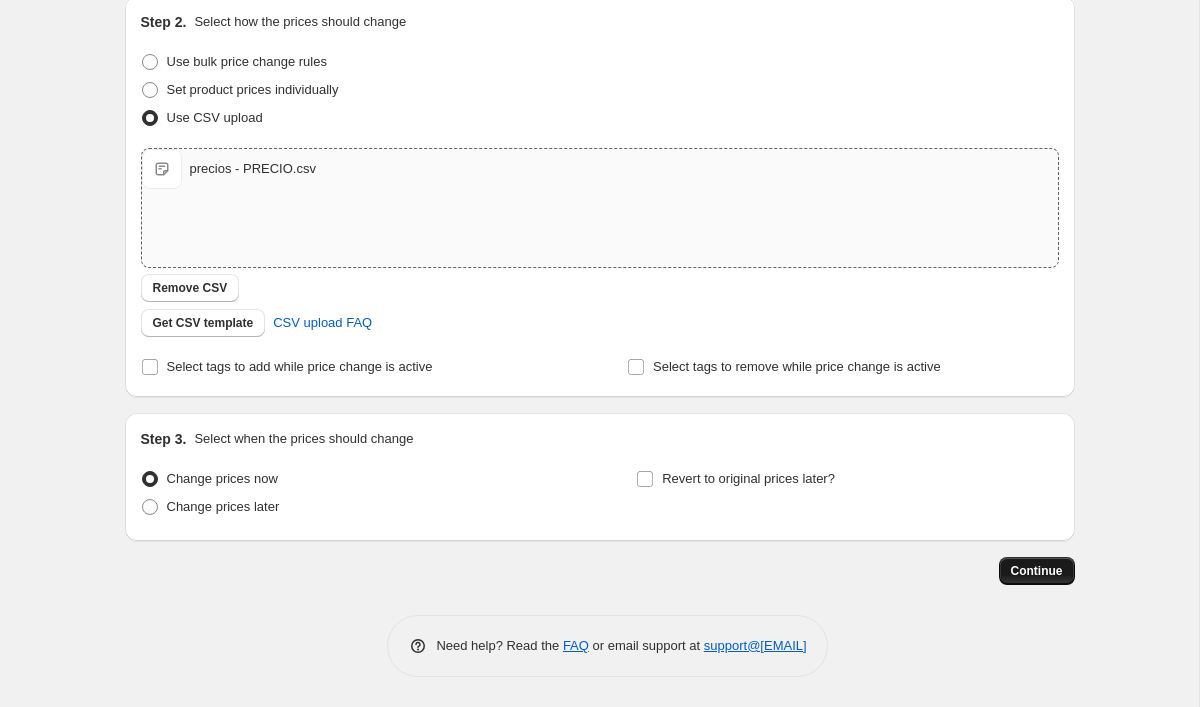 scroll, scrollTop: 220, scrollLeft: 0, axis: vertical 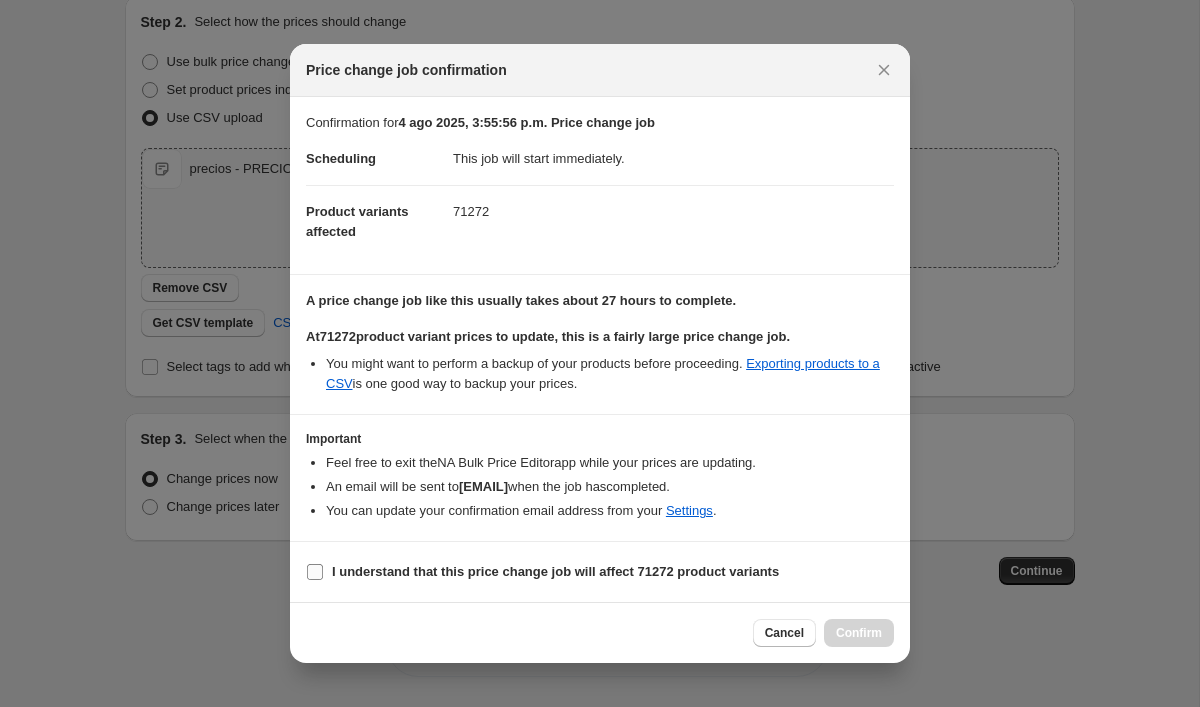 click on "I understand that this price change job will affect 71272 product variants" at bounding box center (555, 571) 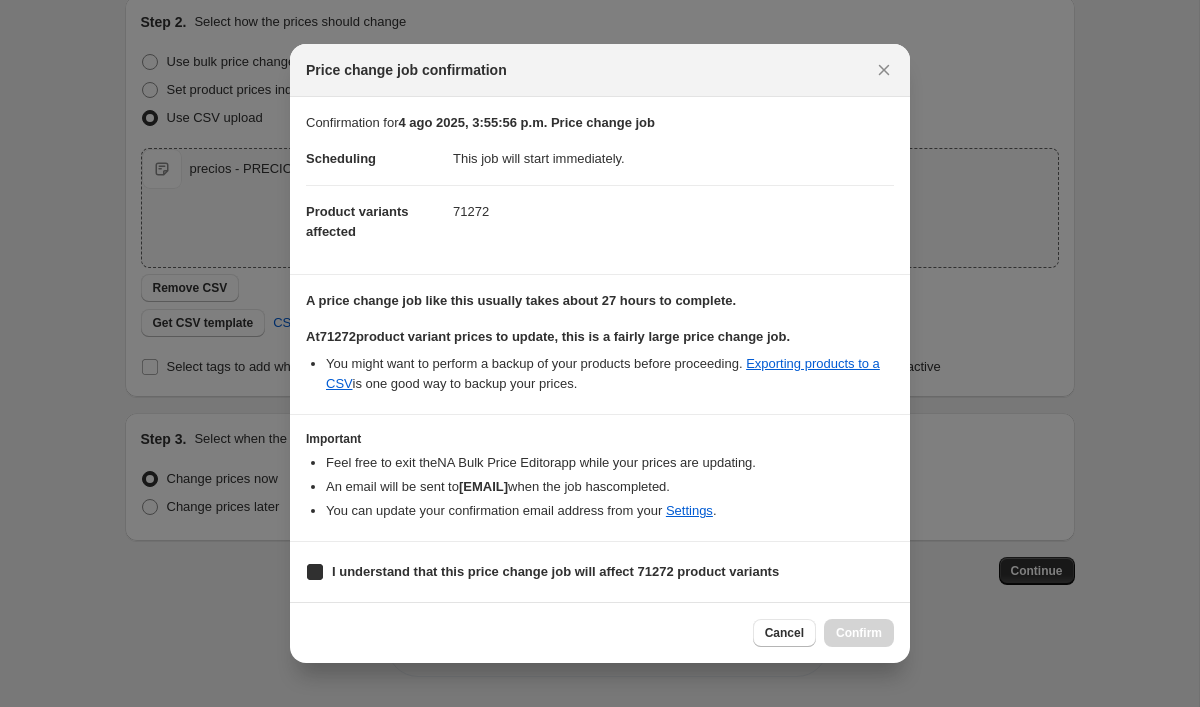 checkbox on "true" 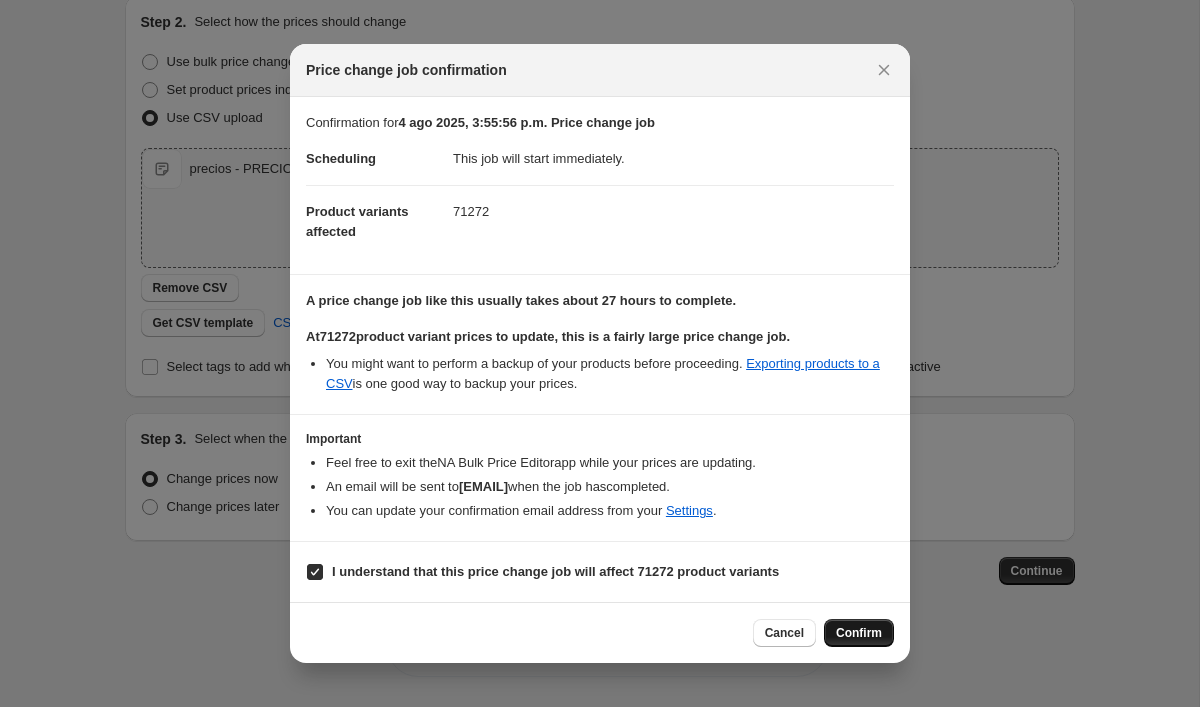 click on "Confirm" at bounding box center [859, 633] 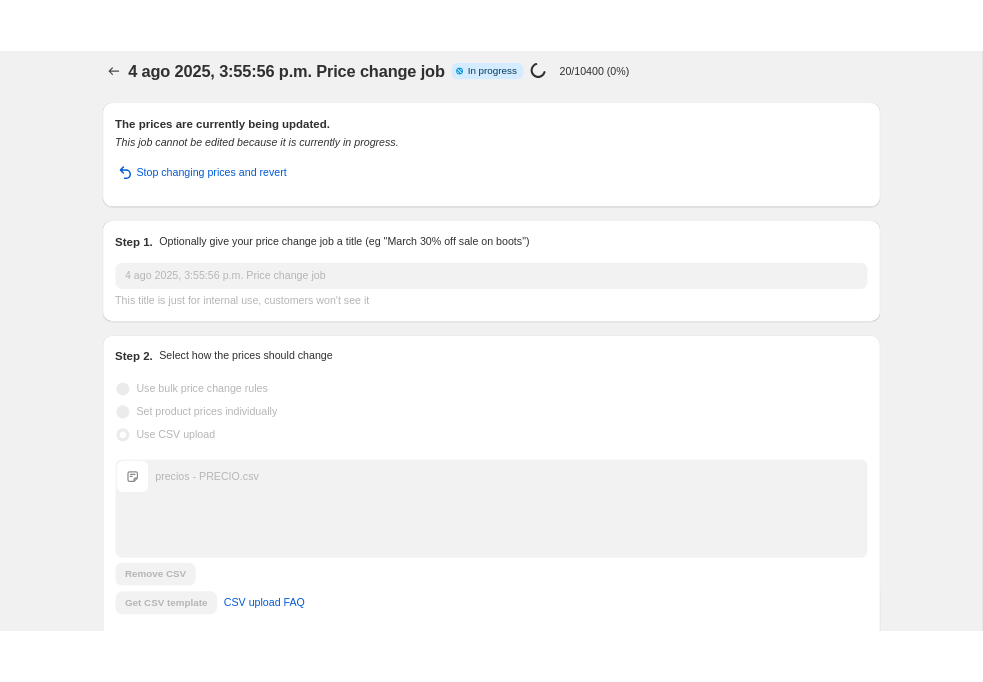 scroll, scrollTop: 21, scrollLeft: 0, axis: vertical 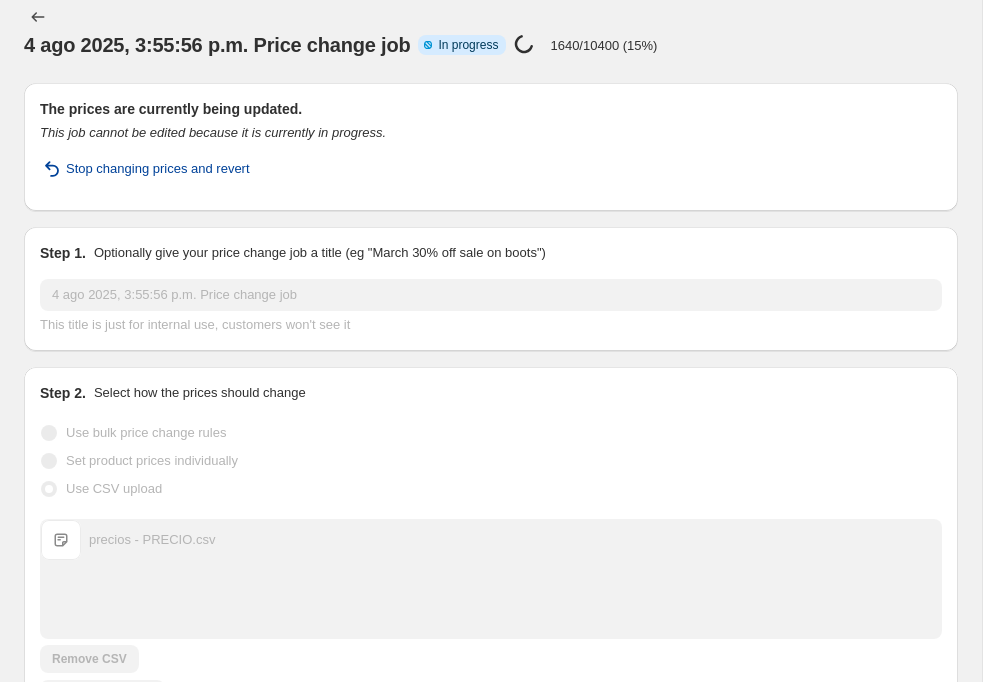 click on "Stop changing prices and revert" at bounding box center (158, 169) 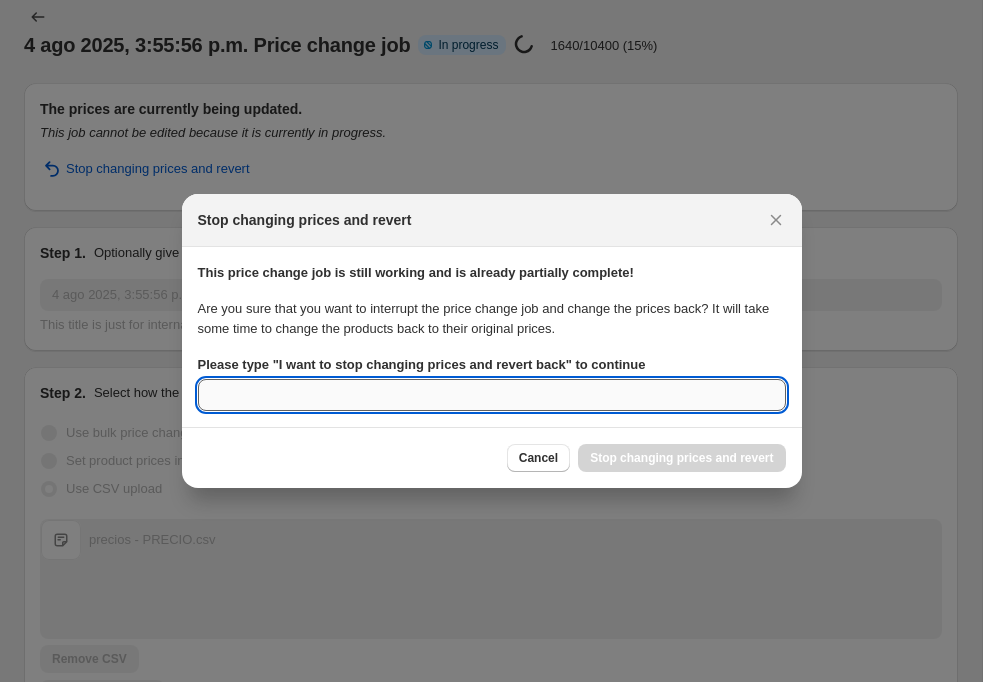 click on "Please type " I want to stop changing prices and revert back " to continue" at bounding box center (492, 395) 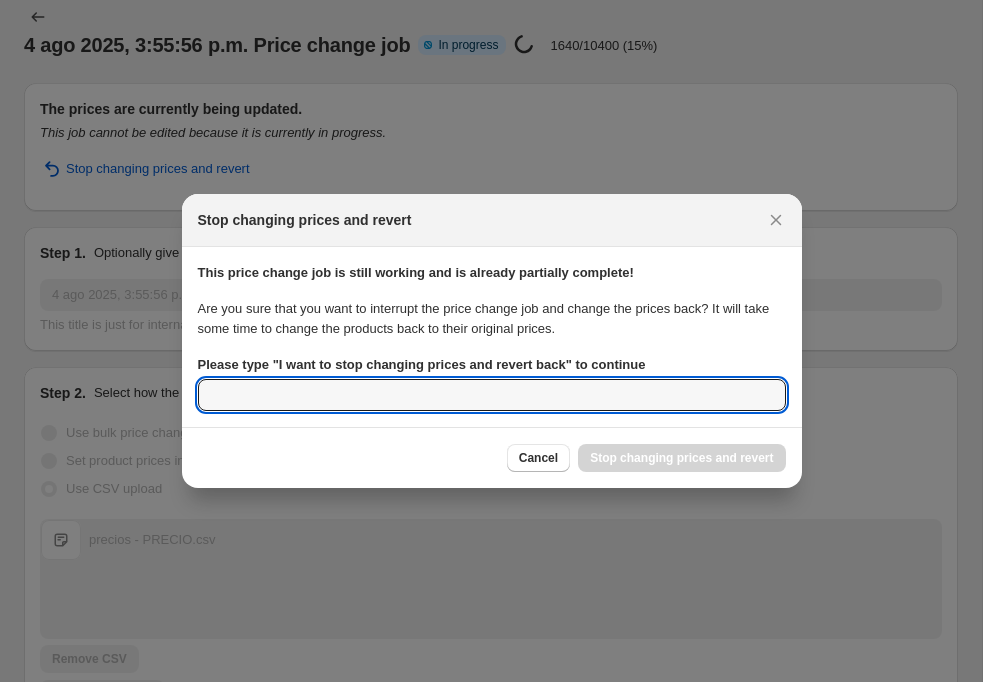 click on "Are you sure that you want to interrupt the price change job and change the prices back? It will take some time to change the products back to their original prices." at bounding box center (492, 319) 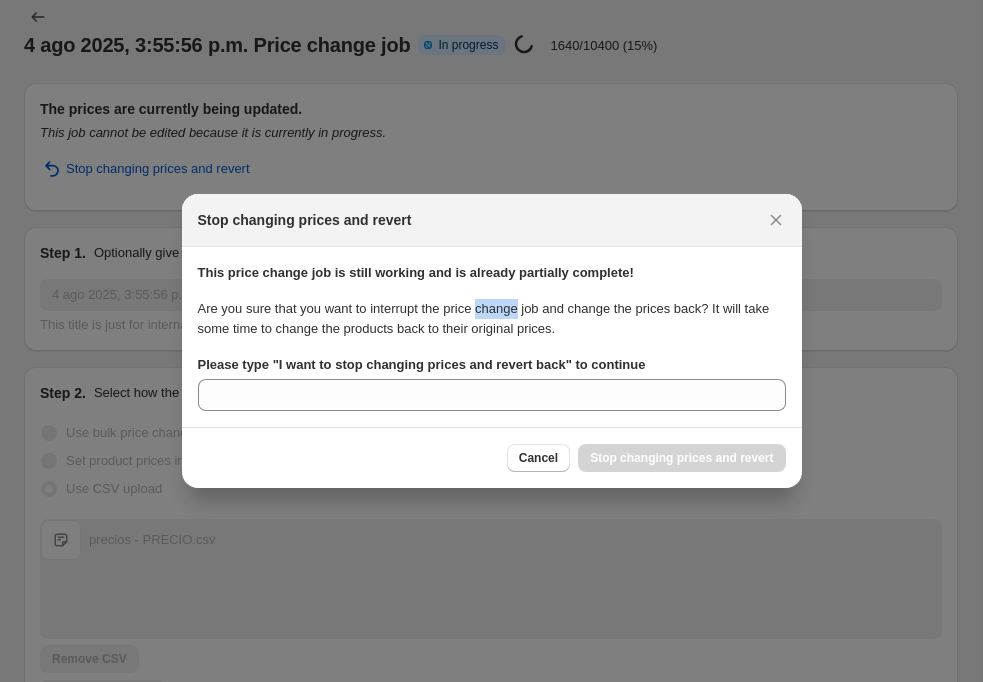 click on "Are you sure that you want to interrupt the price change job and change the prices back? It will take some time to change the products back to their original prices." at bounding box center (492, 319) 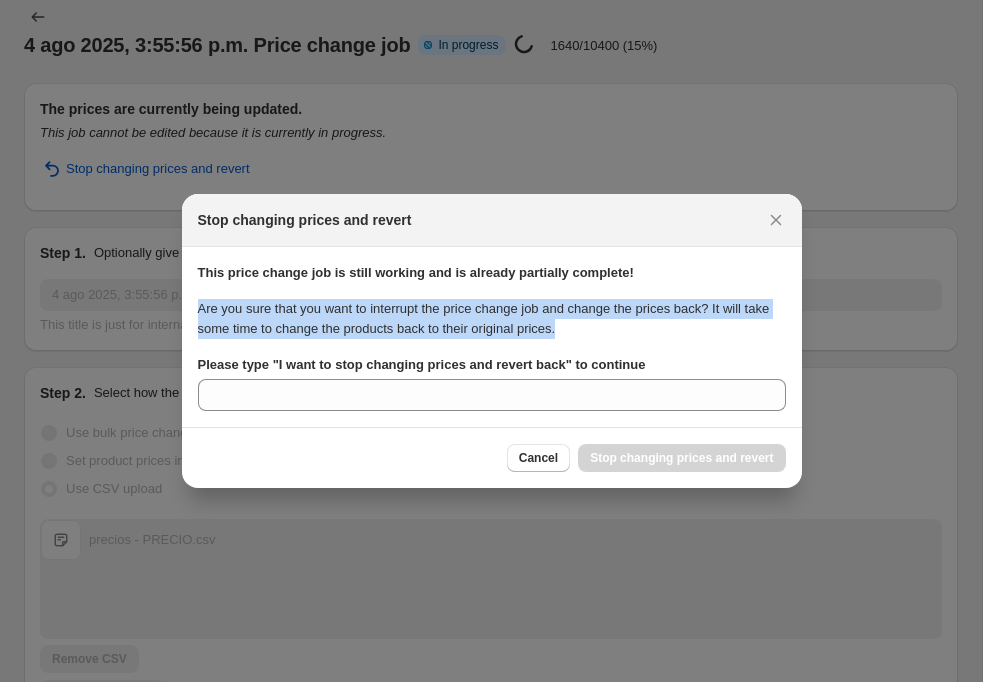 click on "Are you sure that you want to interrupt the price change job and change the prices back? It will take some time to change the products back to their original prices." at bounding box center (492, 319) 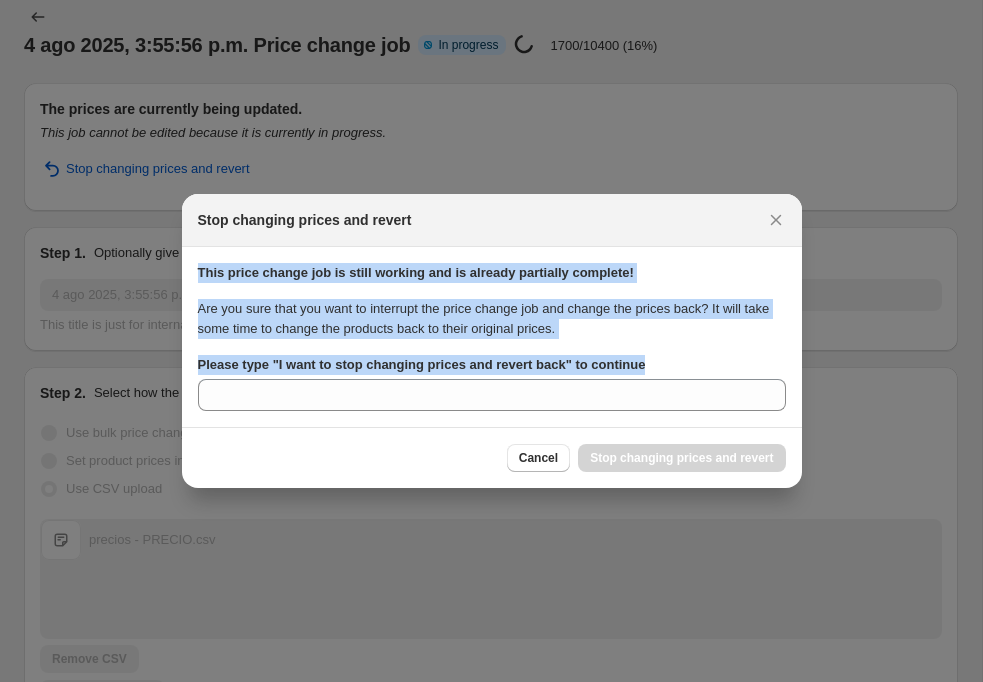 drag, startPoint x: 670, startPoint y: 366, endPoint x: 198, endPoint y: 269, distance: 481.86407 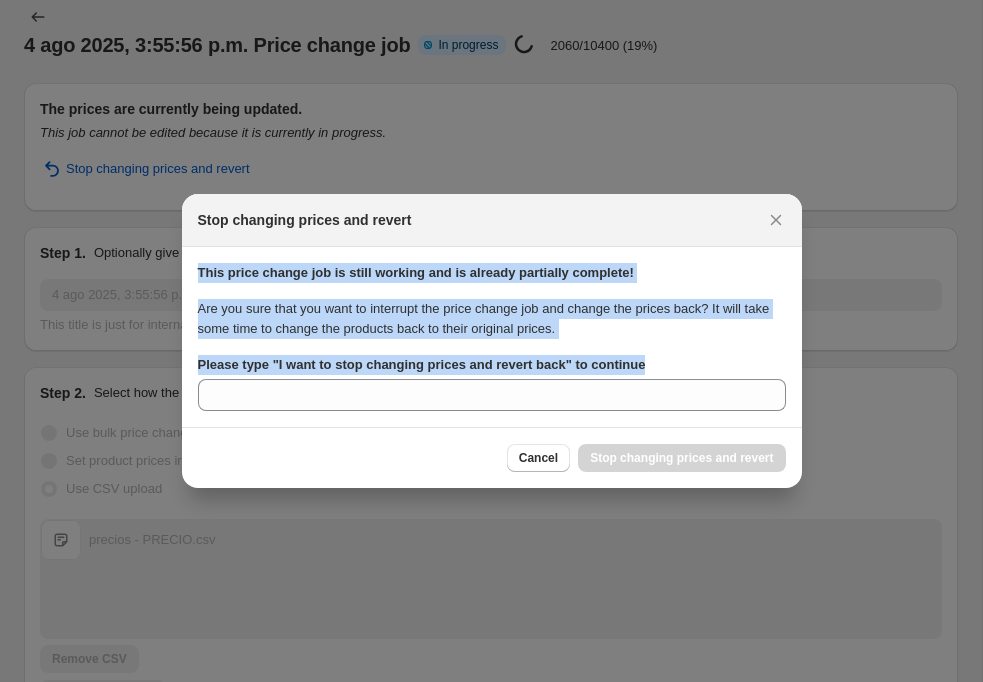 click on "Are you sure that you want to interrupt the price change job and change the prices back? It will take some time to change the products back to their original prices." at bounding box center [492, 319] 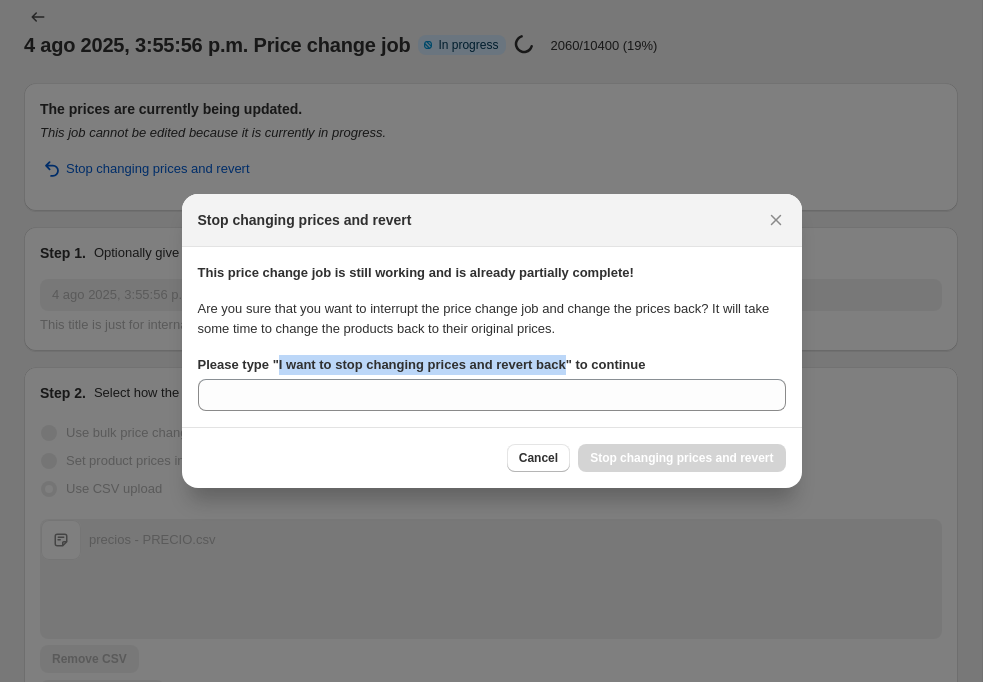 drag, startPoint x: 579, startPoint y: 366, endPoint x: 284, endPoint y: 364, distance: 295.00677 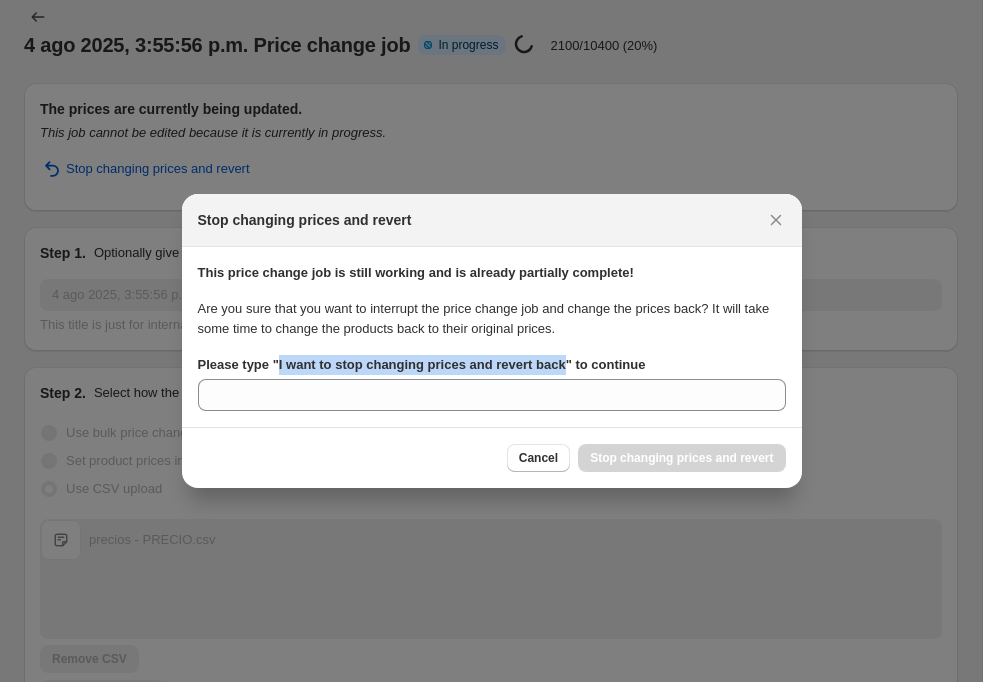 drag, startPoint x: 285, startPoint y: 366, endPoint x: 578, endPoint y: 372, distance: 293.06143 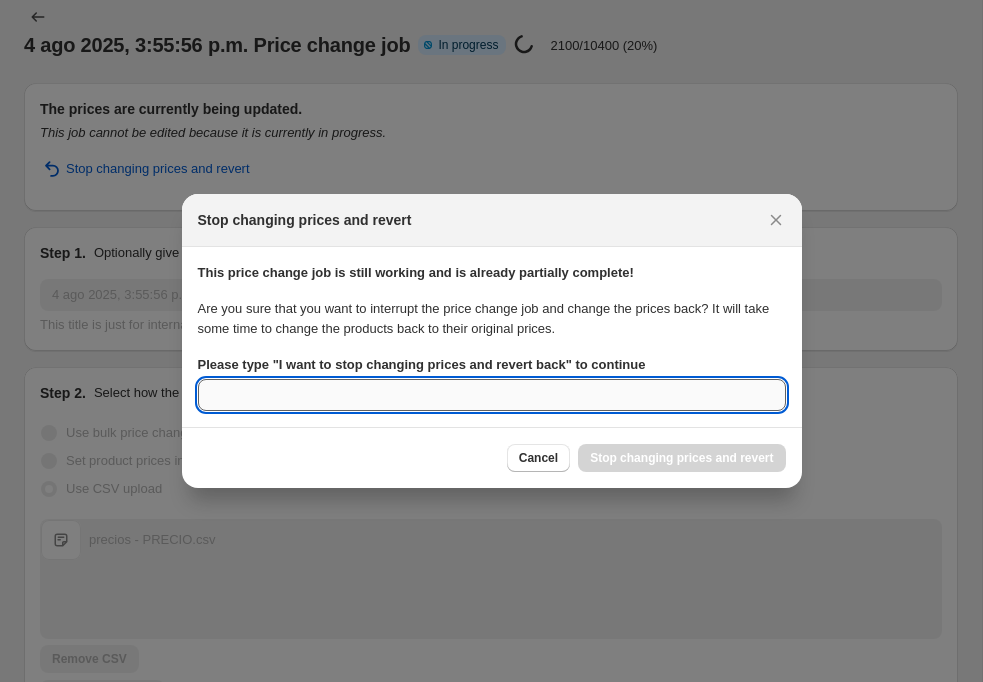 click on "Please type " I want to stop changing prices and revert back " to continue" at bounding box center (492, 395) 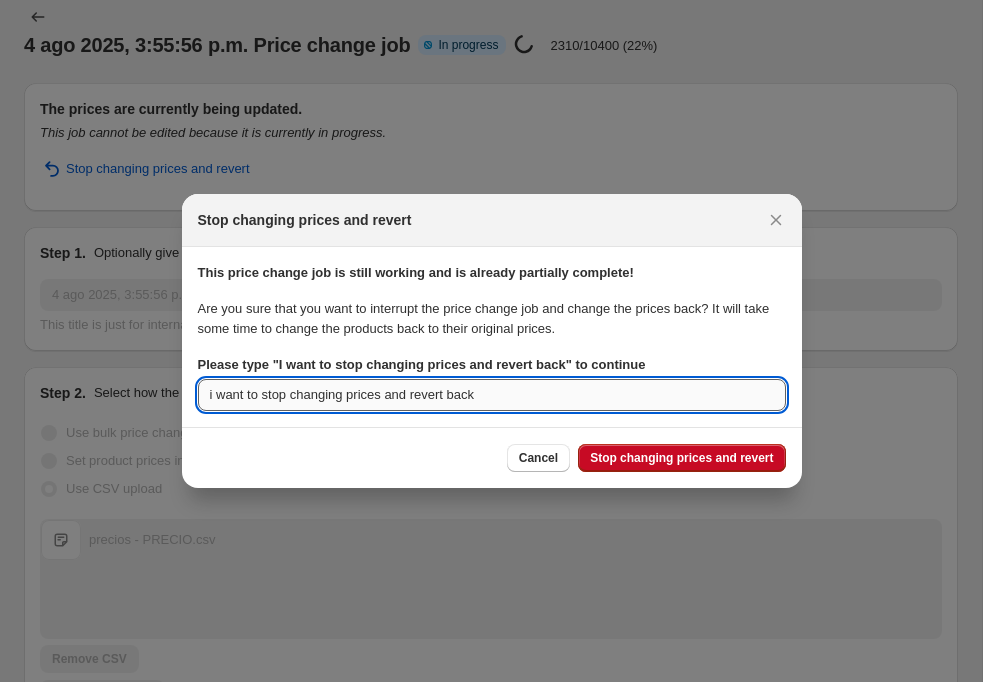 type on "i want to stop changing prices and revert back" 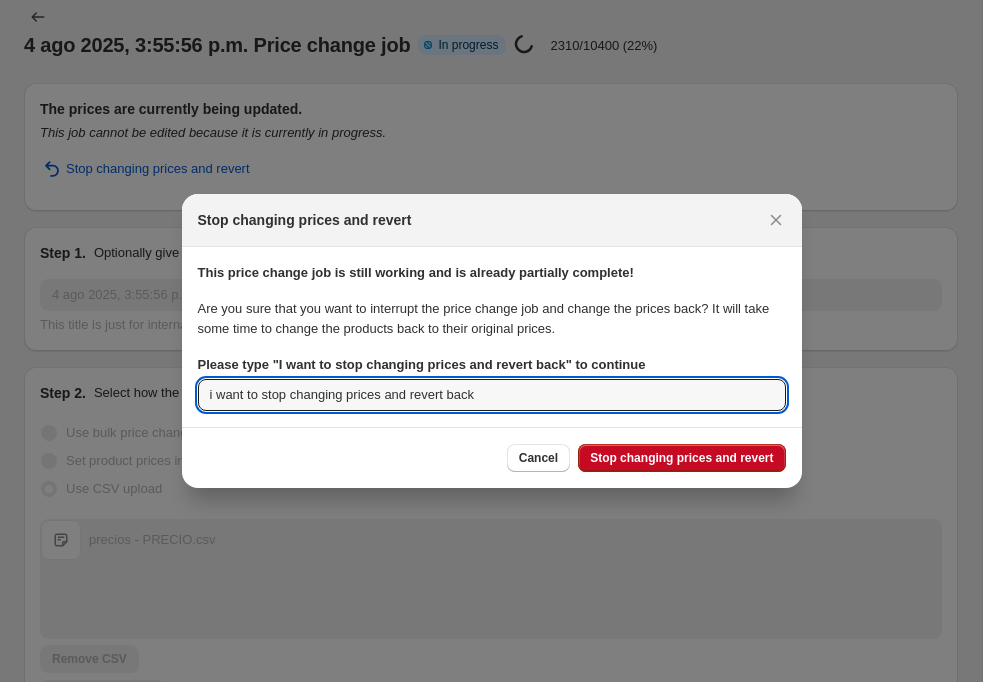 drag, startPoint x: 387, startPoint y: 395, endPoint x: 299, endPoint y: 449, distance: 103.24728 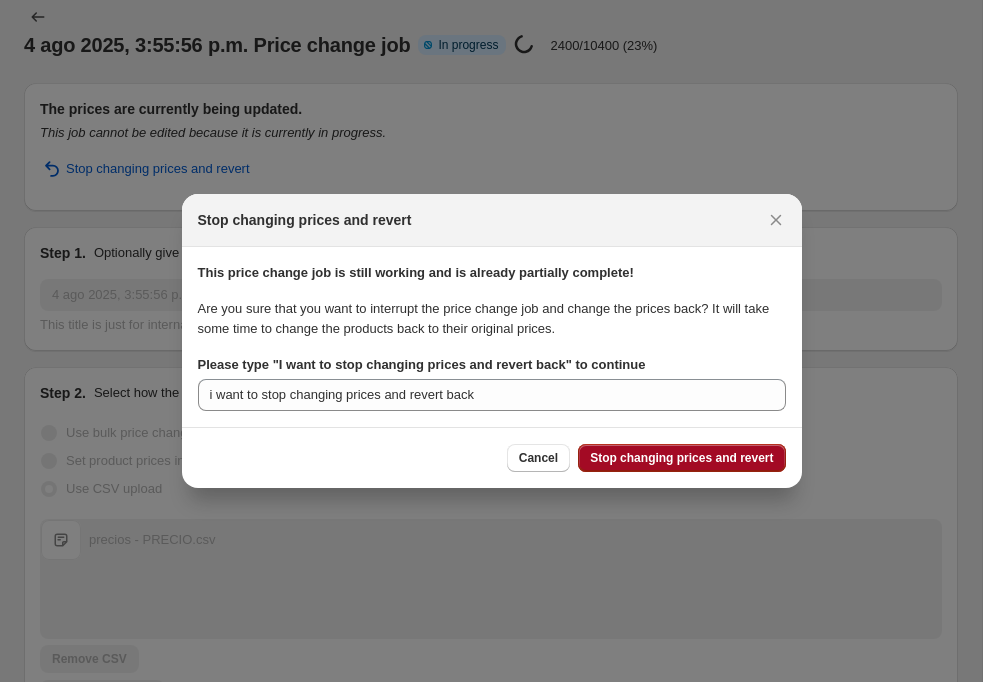 click on "Stop changing prices and revert" at bounding box center [681, 458] 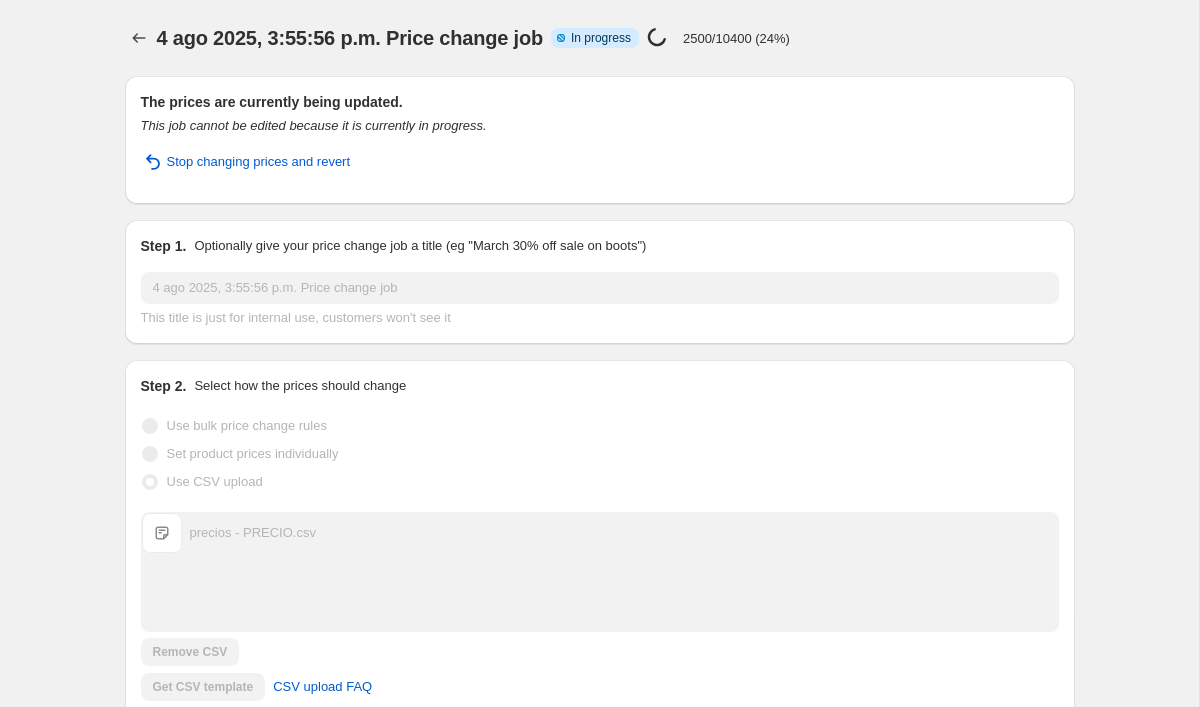 scroll, scrollTop: 0, scrollLeft: 0, axis: both 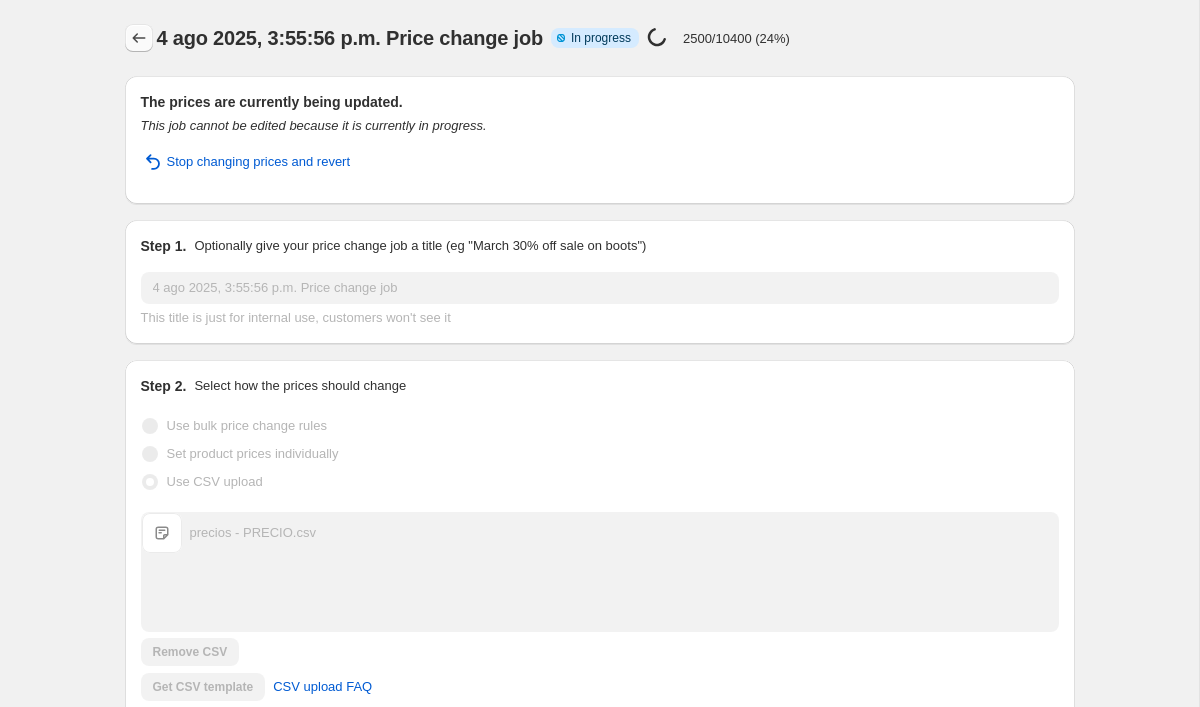 click 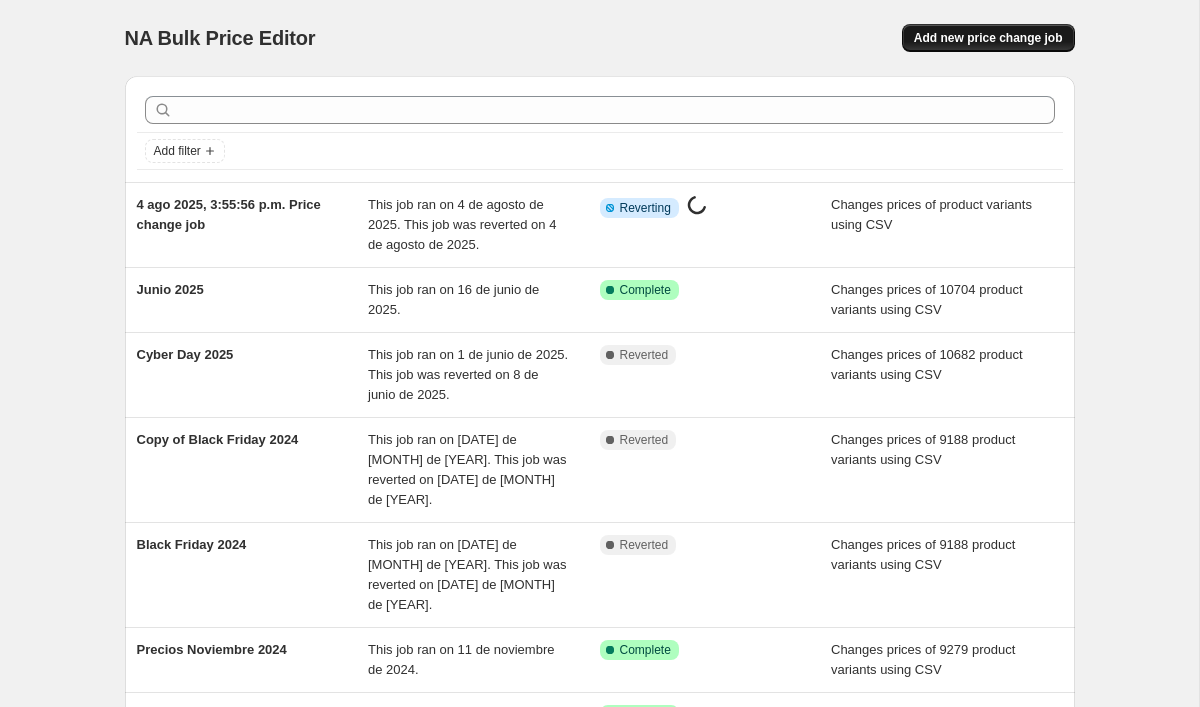 click on "Add new price change job" at bounding box center (988, 38) 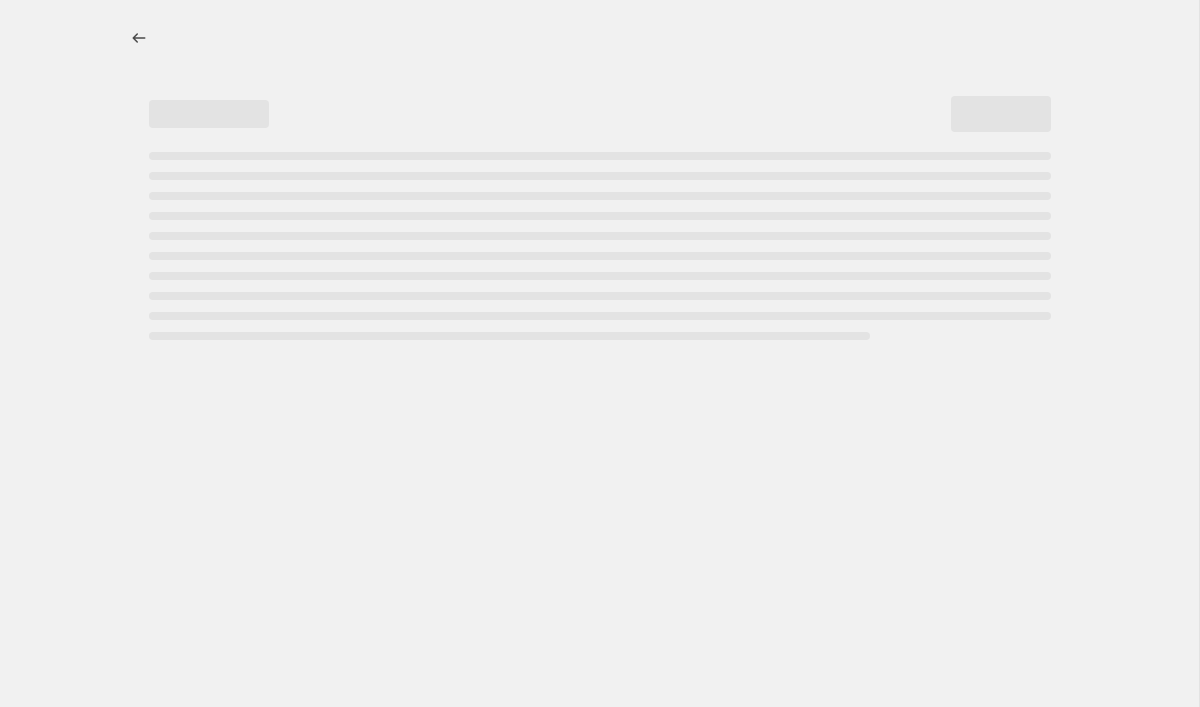select on "percentage" 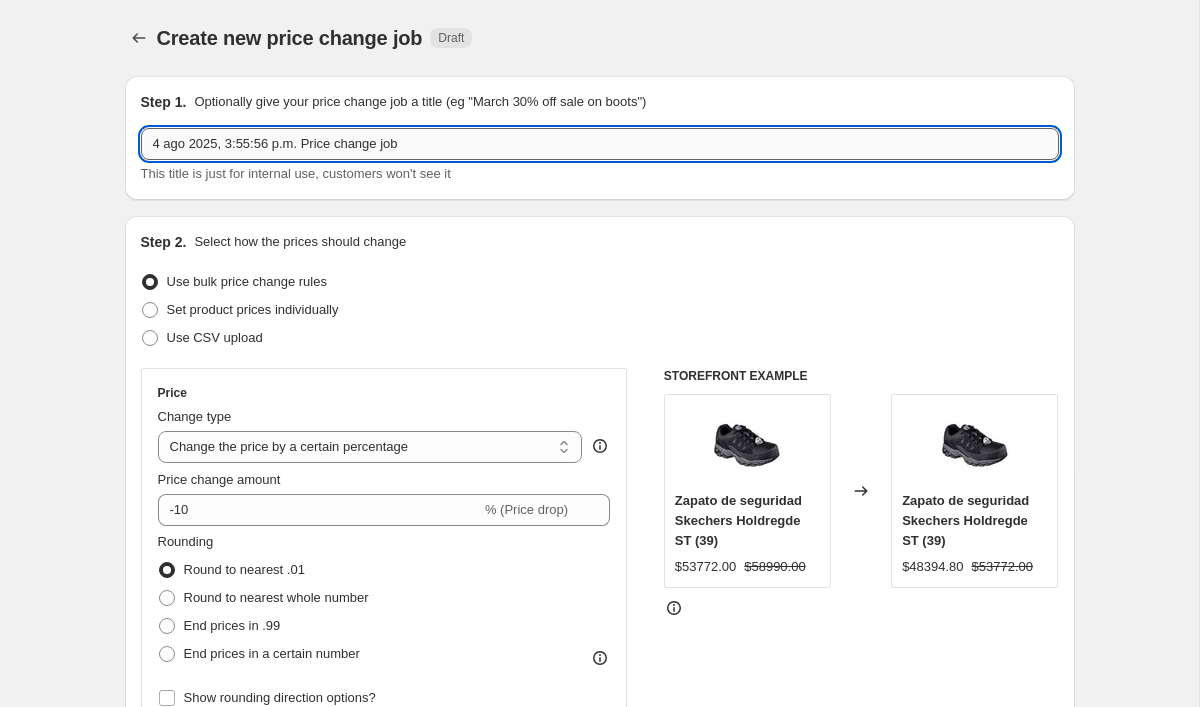 click on "4 ago 2025, 3:55:56 p.m. Price change job" at bounding box center (600, 144) 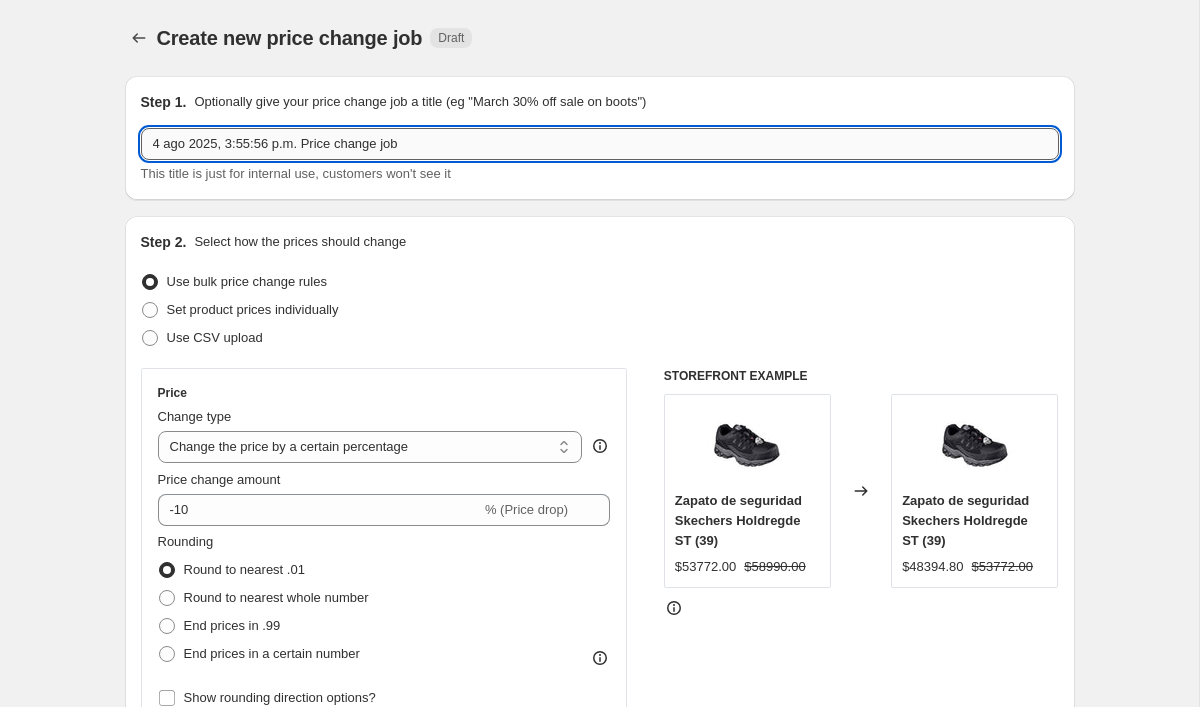 click on "4 ago 2025, 3:55:56 p.m. Price change job" at bounding box center [600, 144] 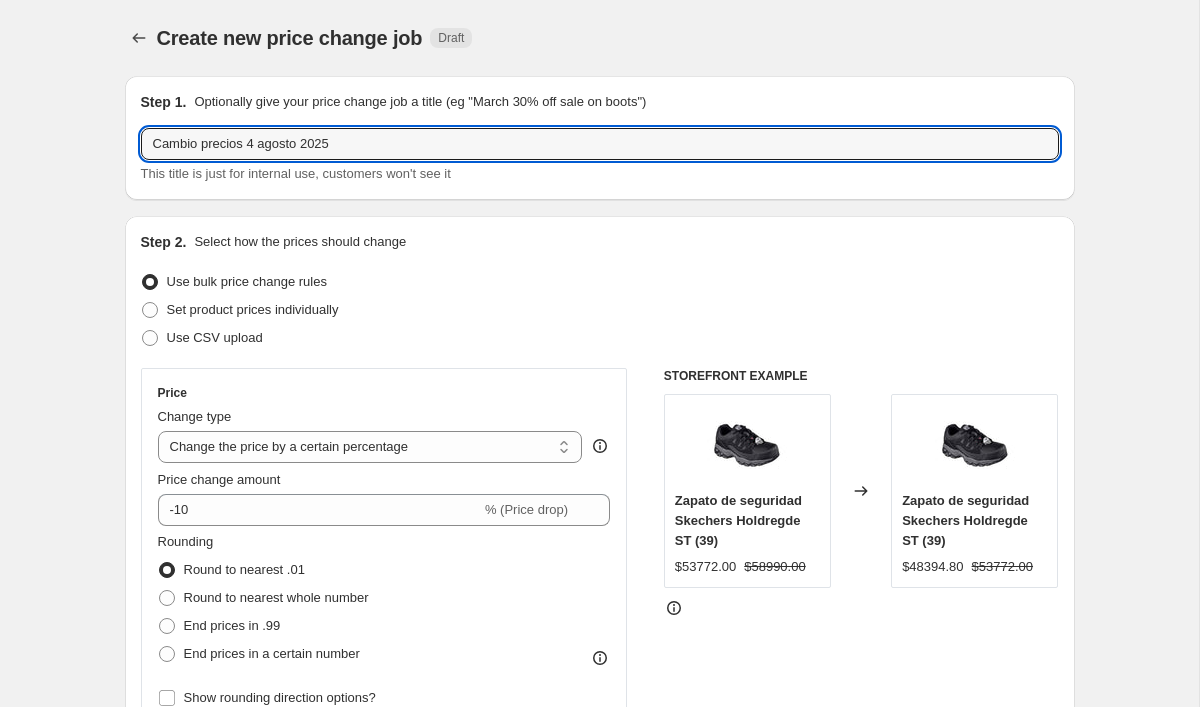 type on "Cambio precios 4 agosto 2025" 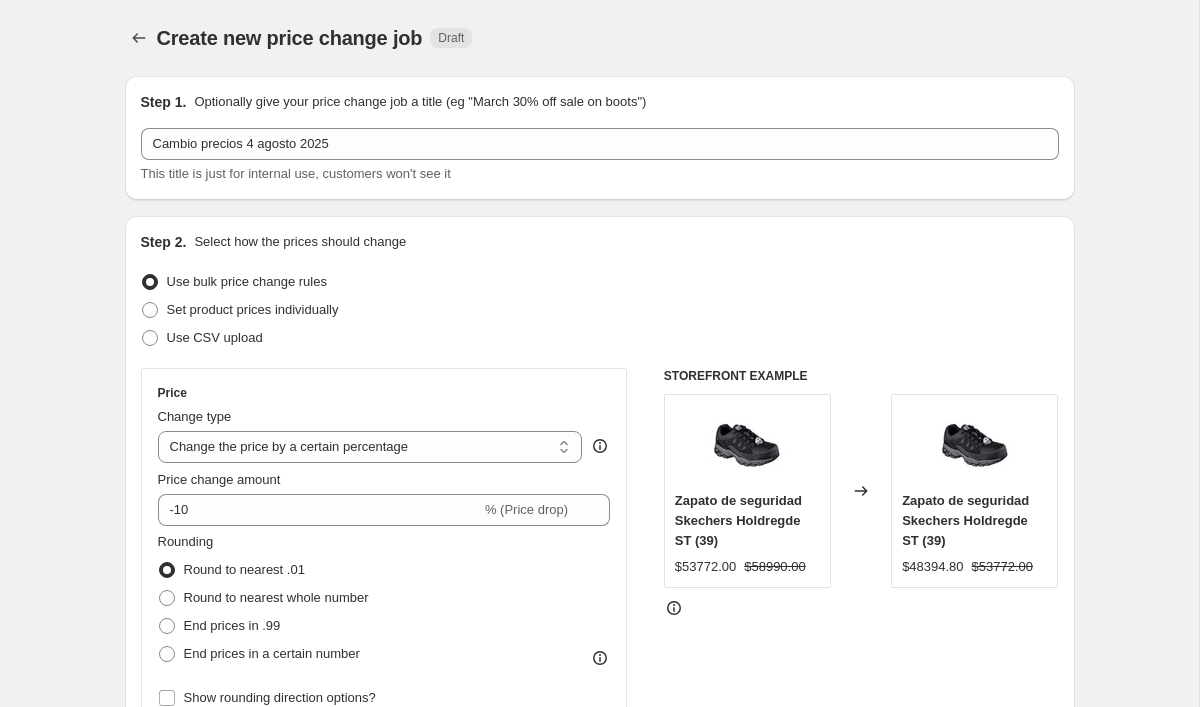 scroll, scrollTop: 28, scrollLeft: 0, axis: vertical 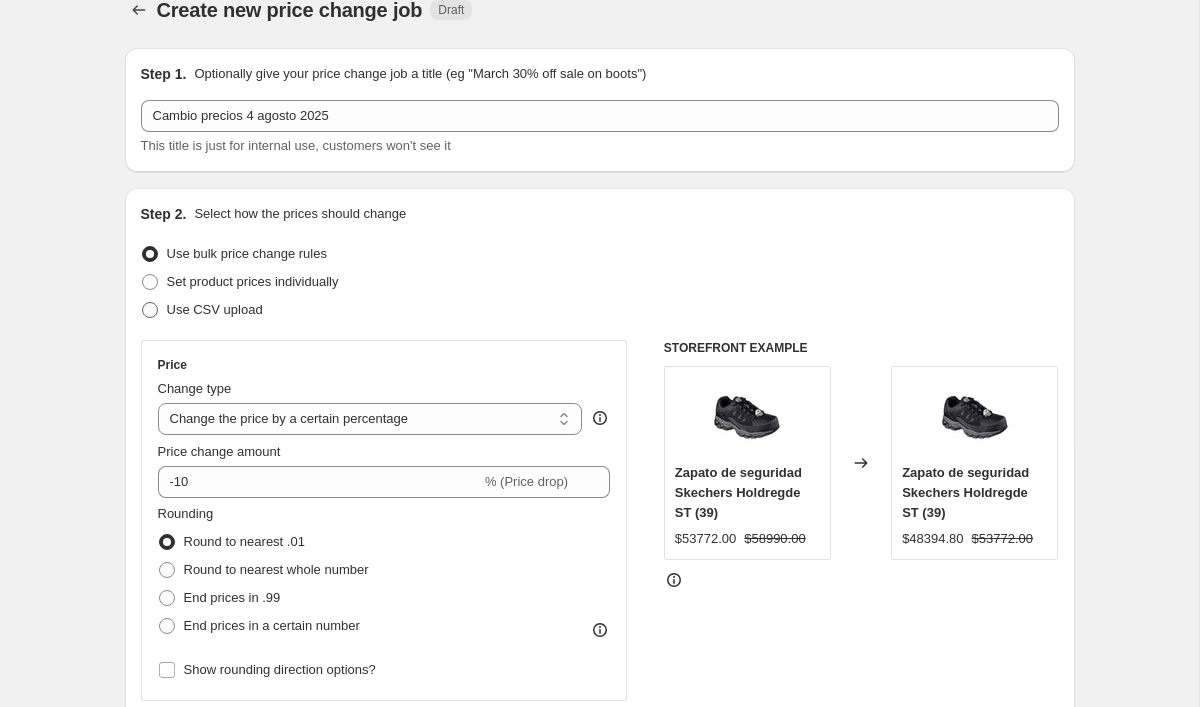 click at bounding box center (150, 310) 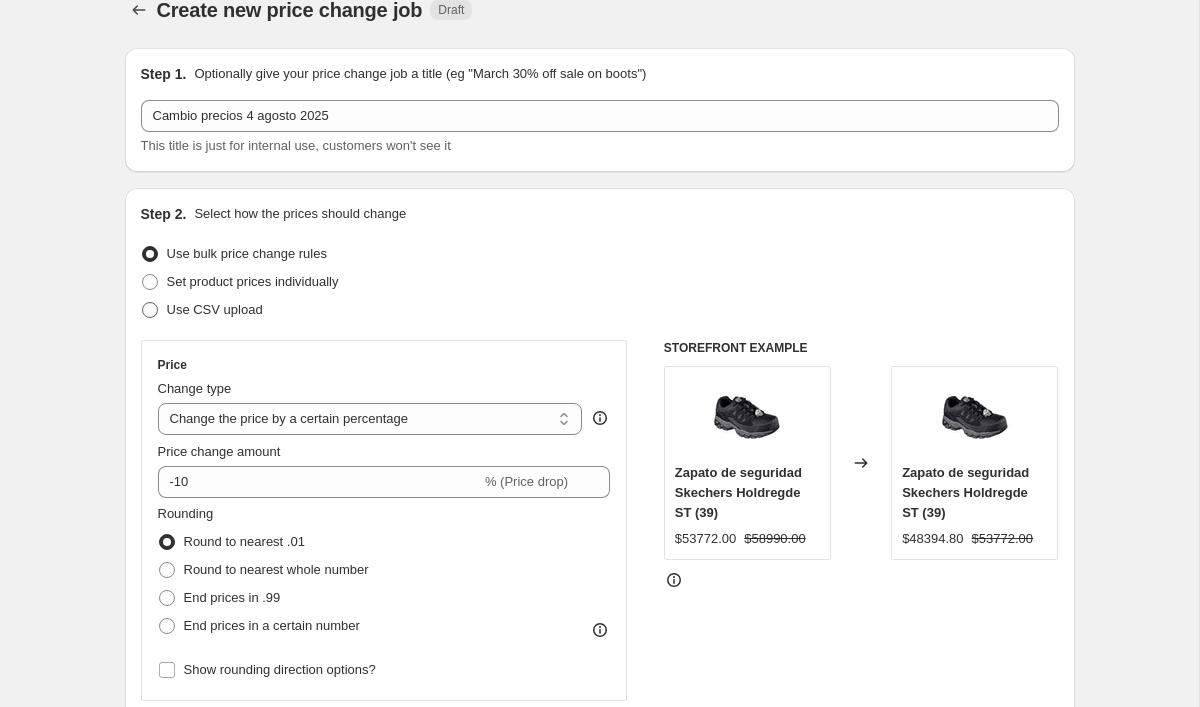 radio on "true" 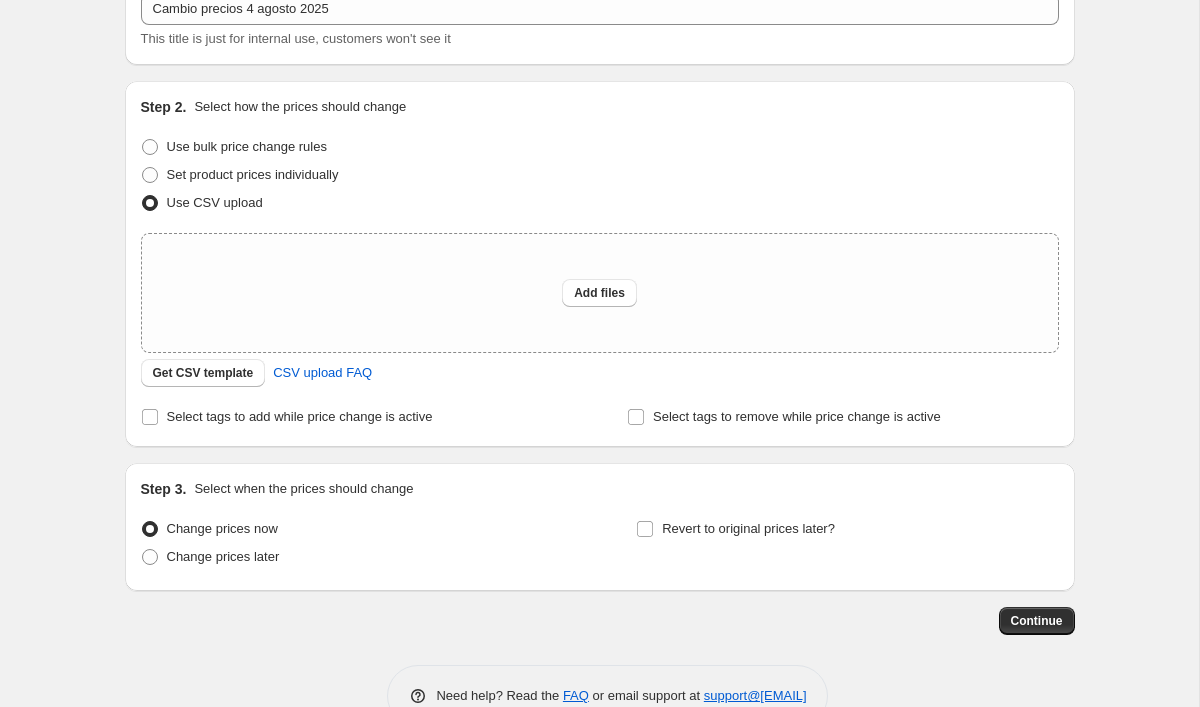 scroll, scrollTop: 167, scrollLeft: 0, axis: vertical 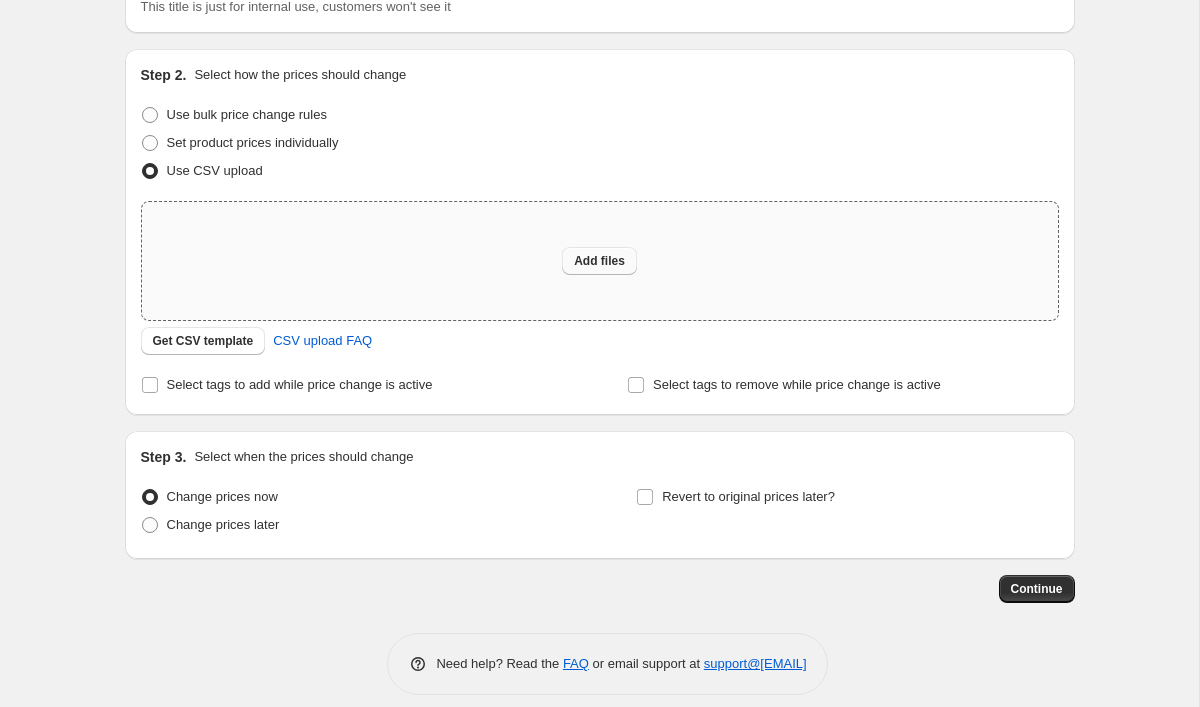 click on "Add files" at bounding box center [599, 261] 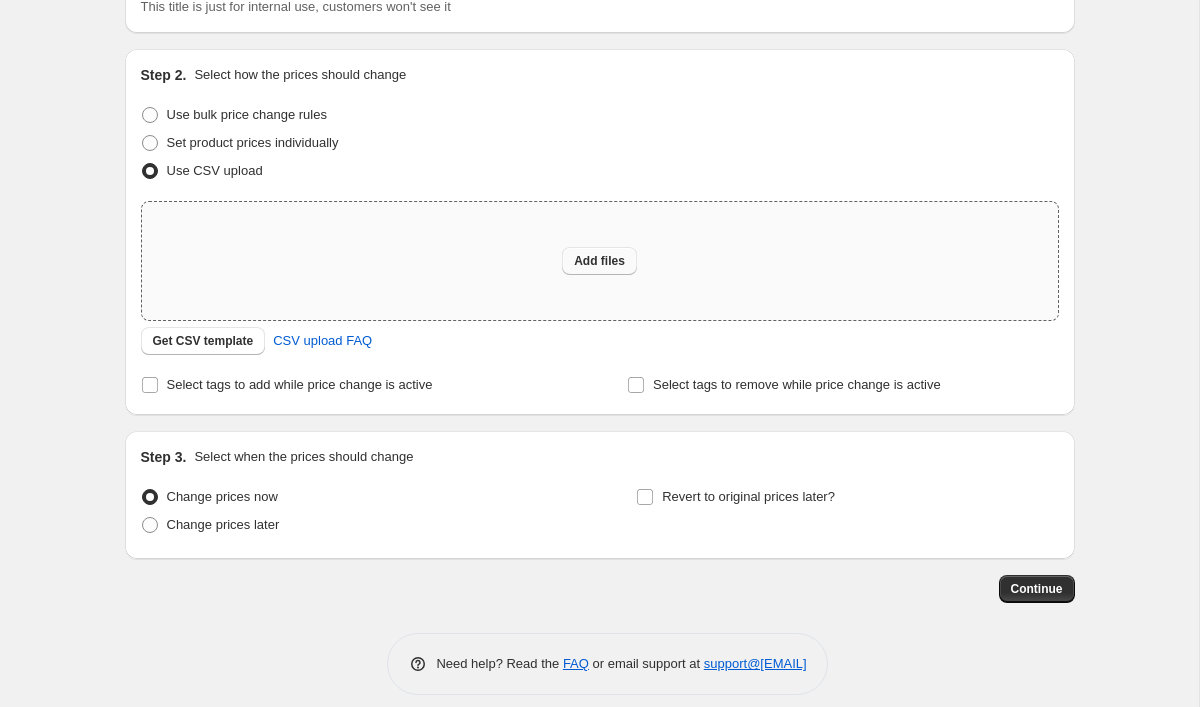 click on "Add files" at bounding box center [599, 261] 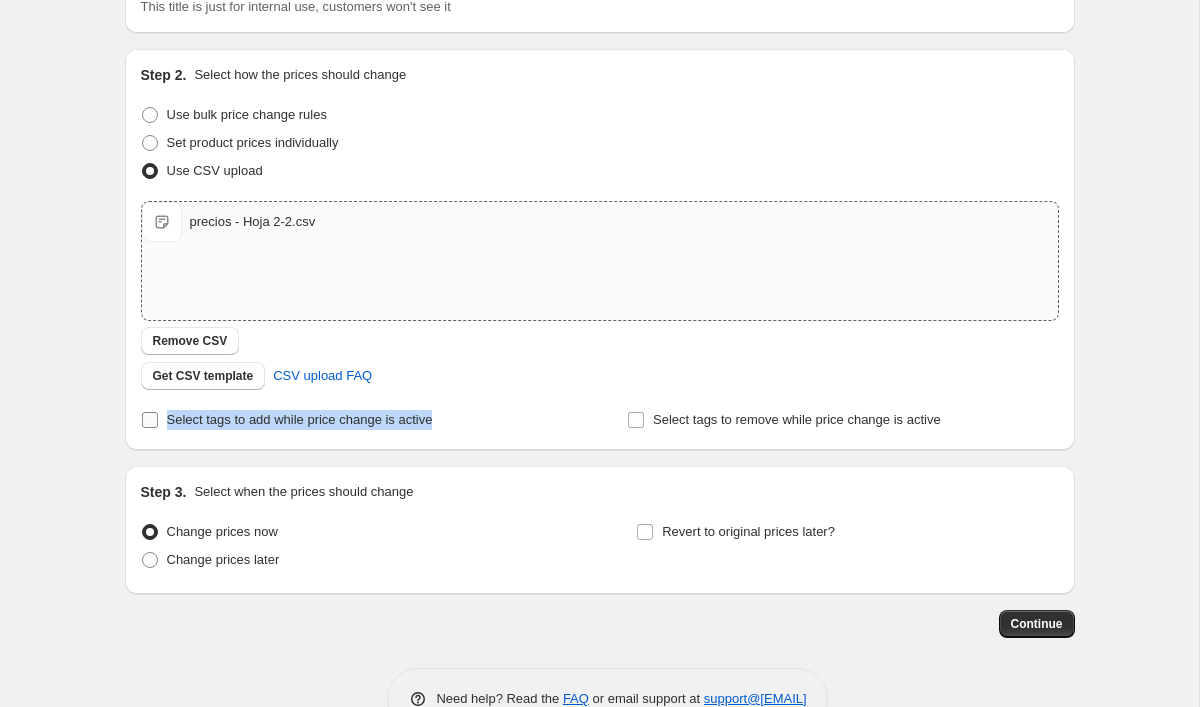 drag, startPoint x: 476, startPoint y: 424, endPoint x: 170, endPoint y: 418, distance: 306.0588 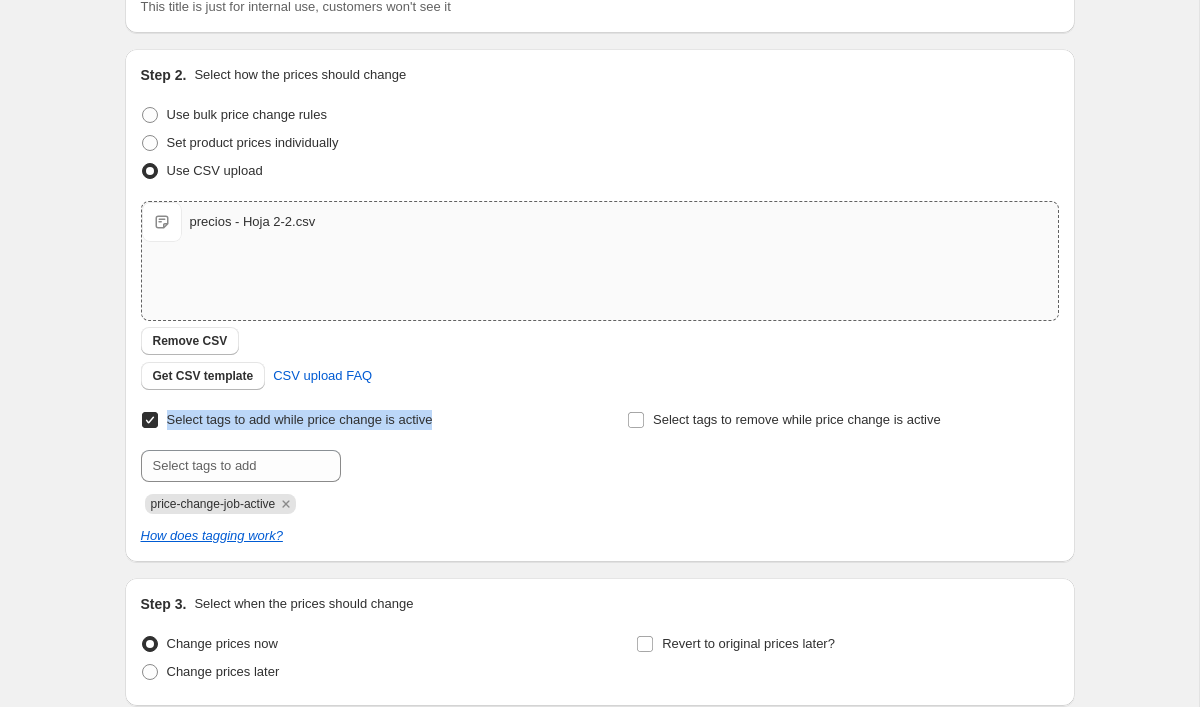 click on "Select tags to add while price change is active" at bounding box center (150, 420) 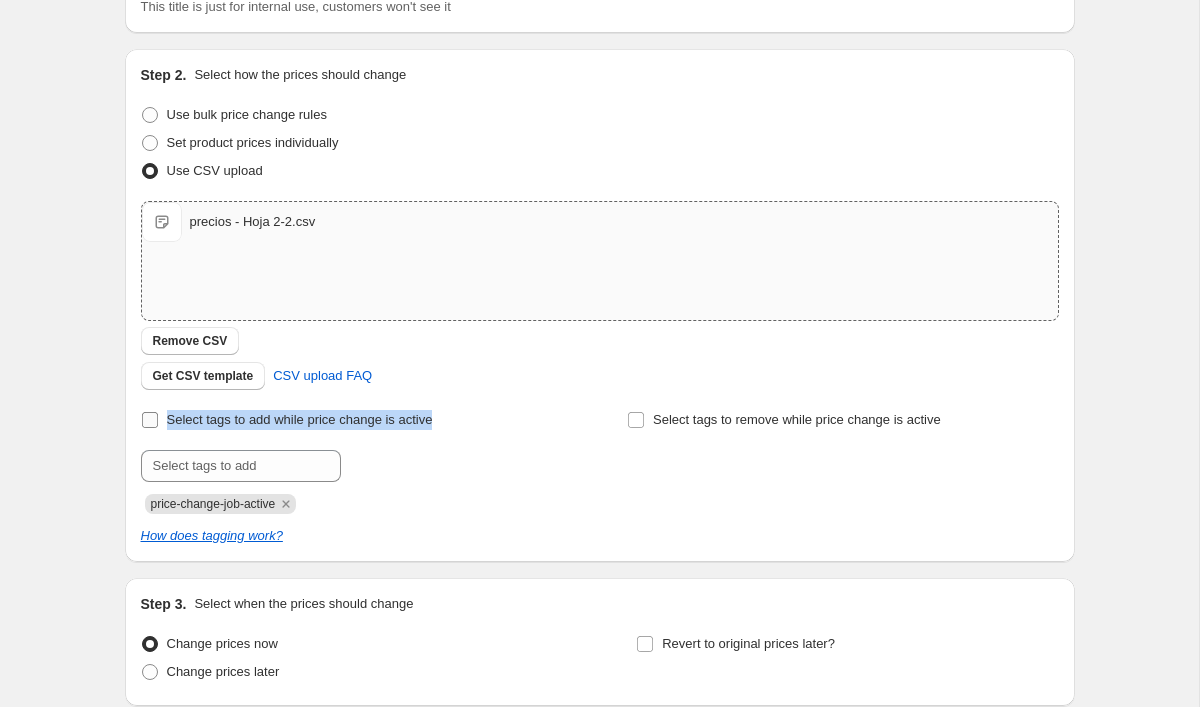checkbox on "false" 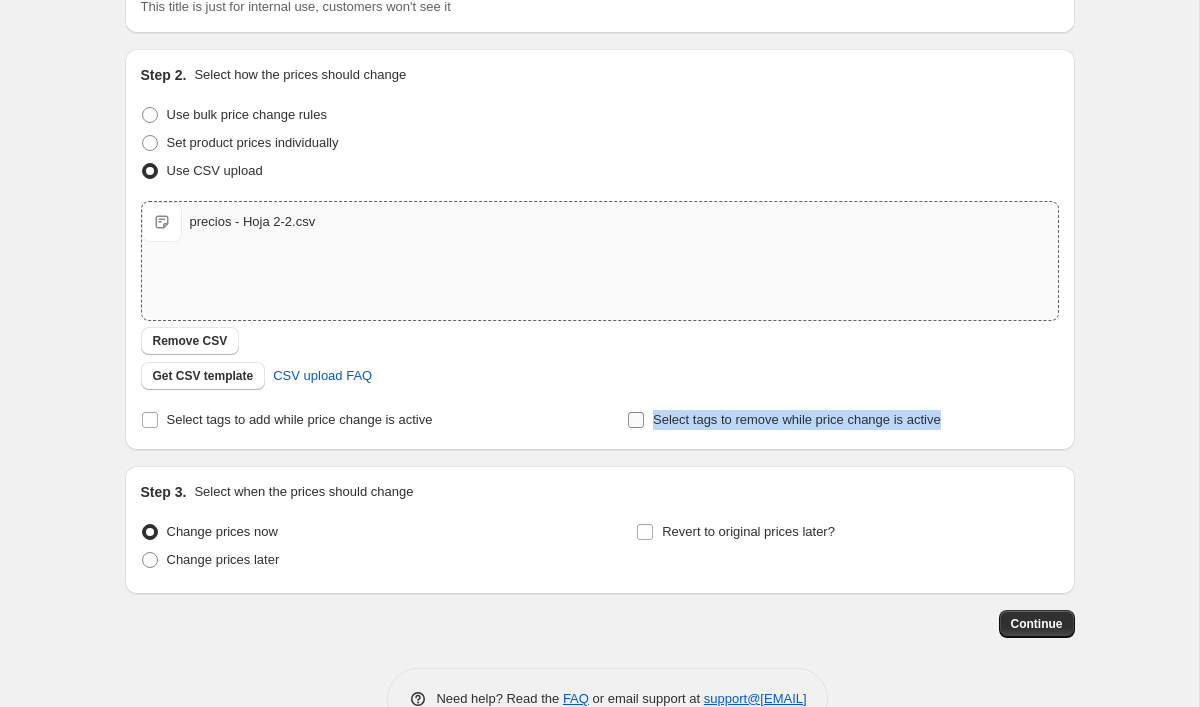 drag, startPoint x: 966, startPoint y: 419, endPoint x: 651, endPoint y: 411, distance: 315.10156 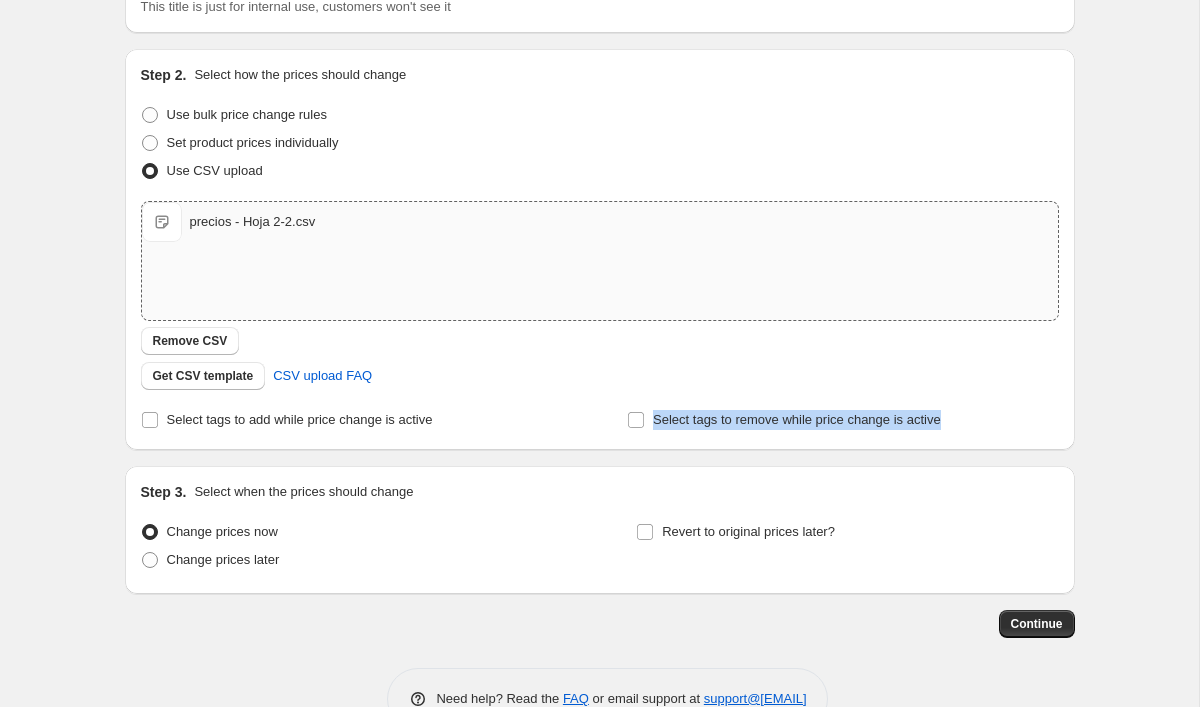 copy on "Select tags to remove while price change is active" 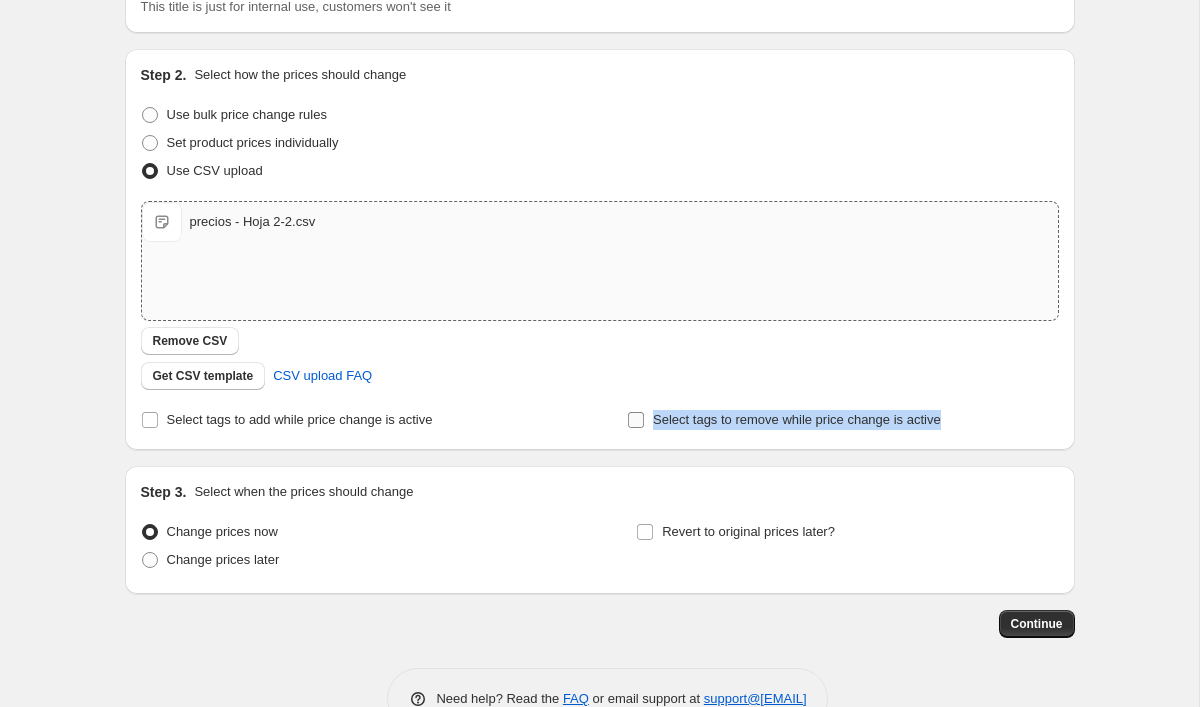 click on "Select tags to remove while price change is active" at bounding box center (636, 420) 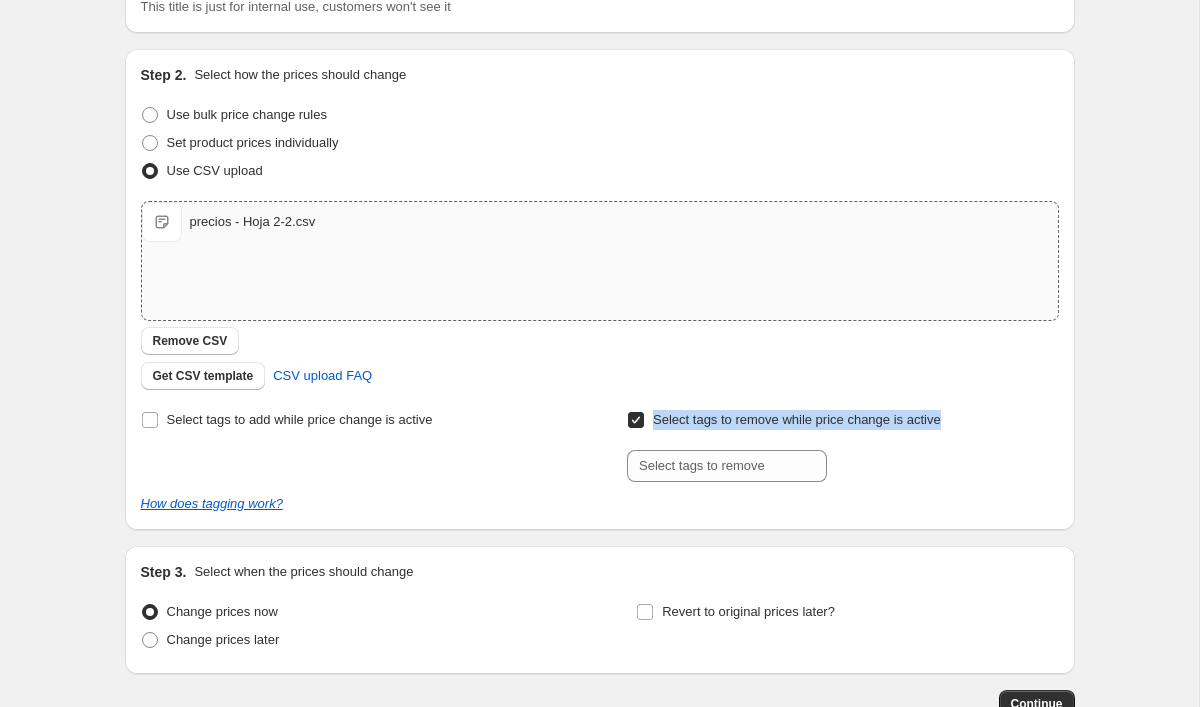 click on "Select tags to remove while price change is active" at bounding box center [636, 420] 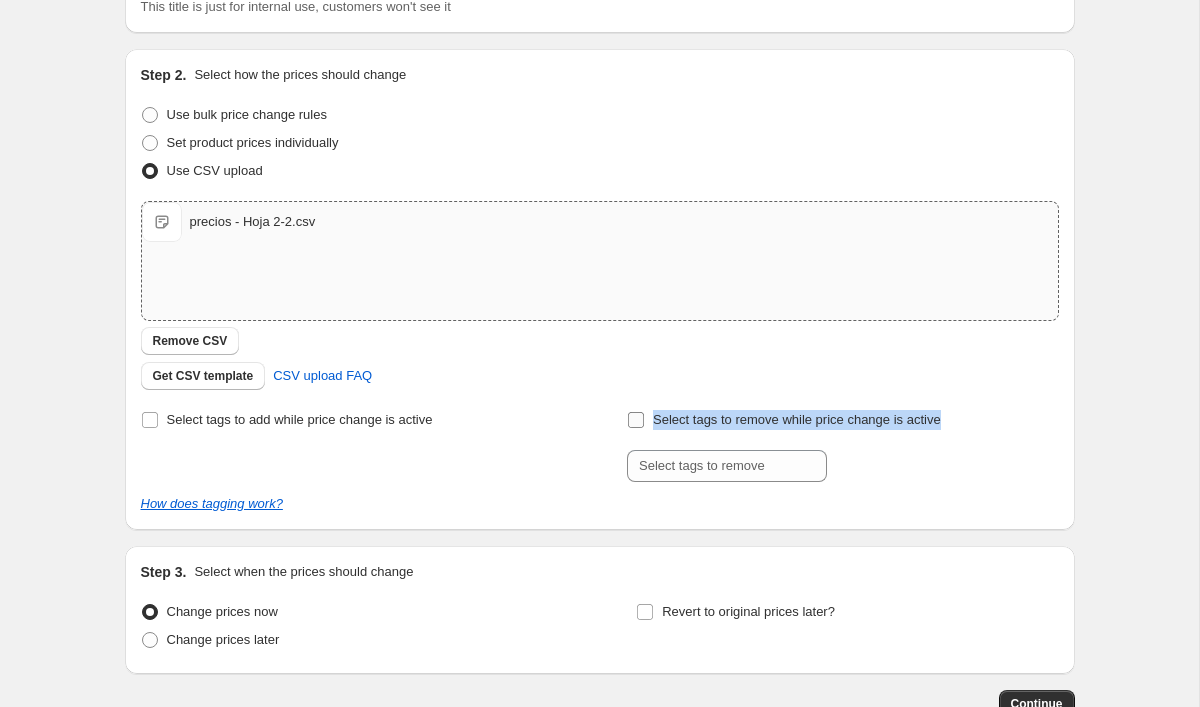 checkbox on "false" 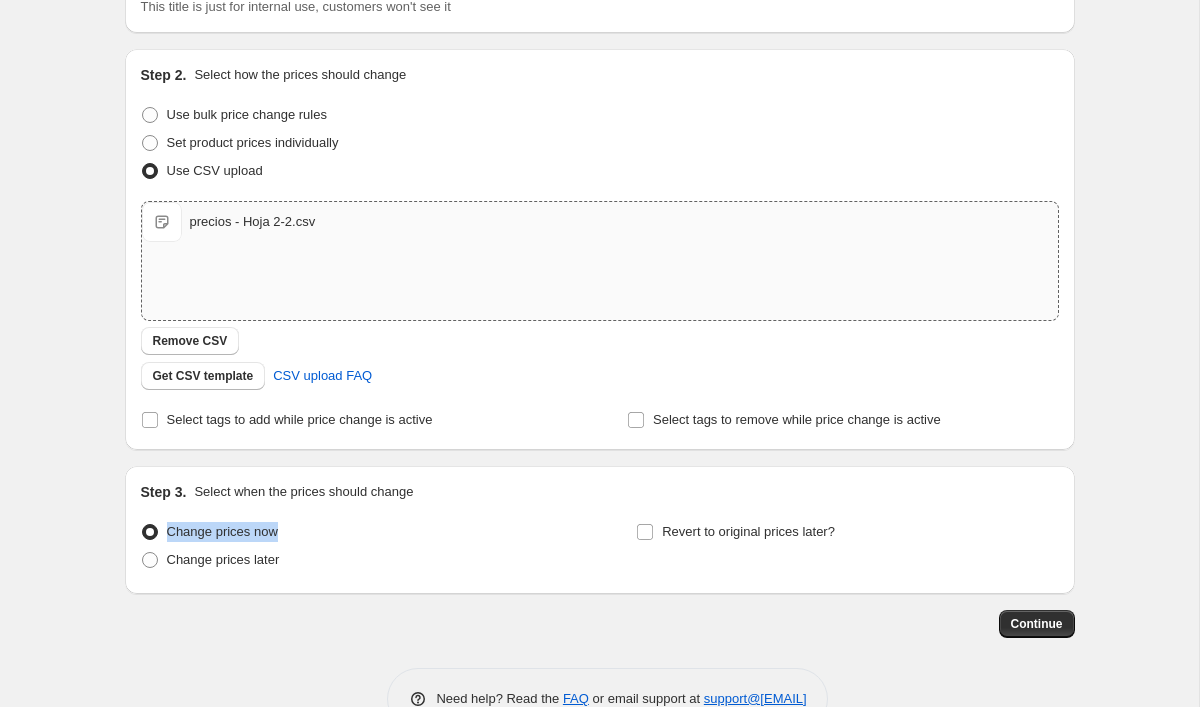 drag, startPoint x: 300, startPoint y: 533, endPoint x: 168, endPoint y: 535, distance: 132.01515 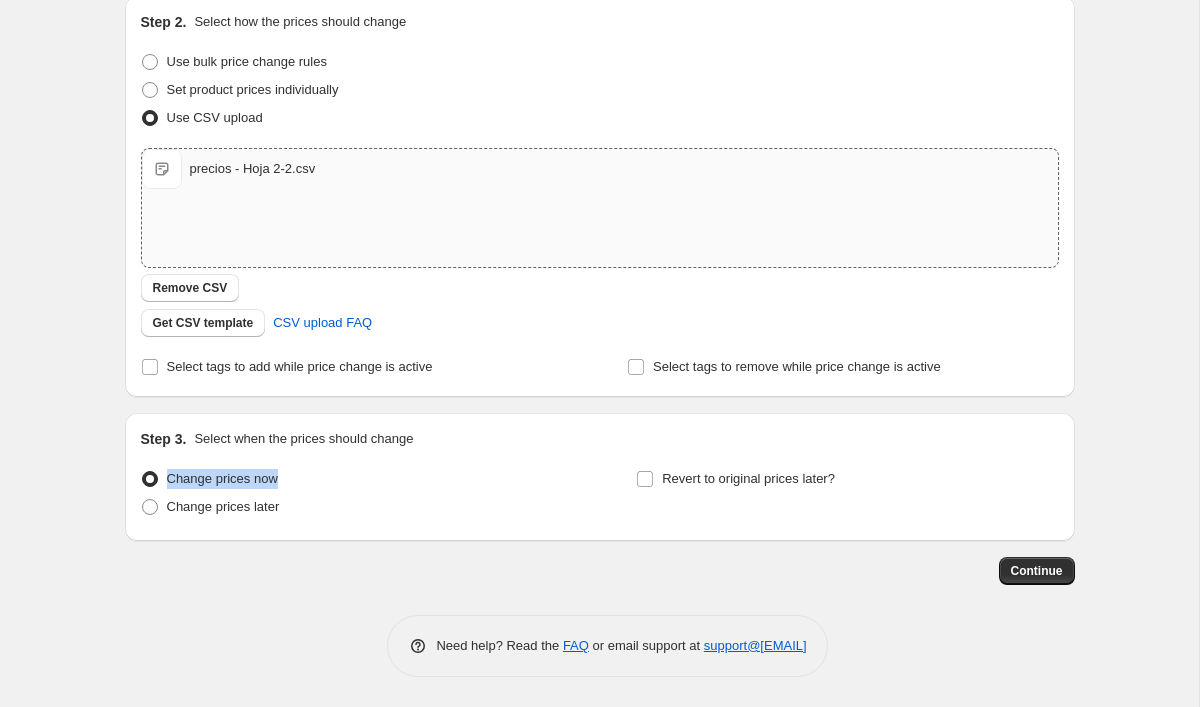 scroll, scrollTop: 220, scrollLeft: 0, axis: vertical 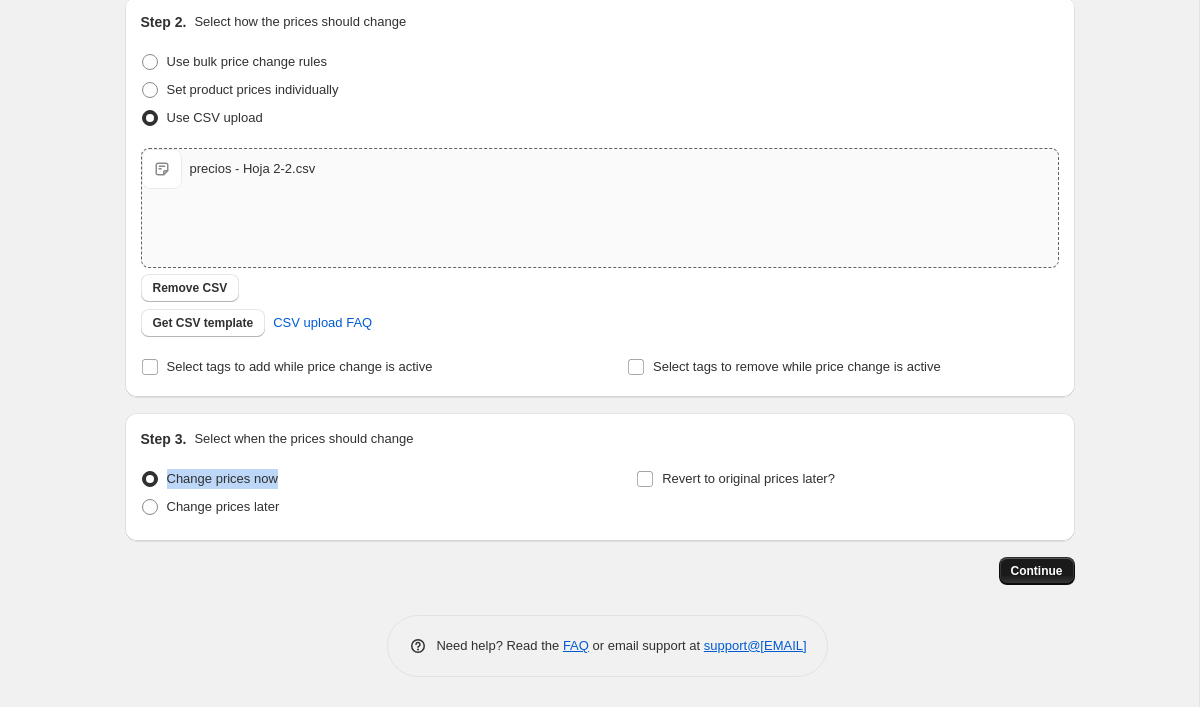 click on "Continue" at bounding box center [1037, 571] 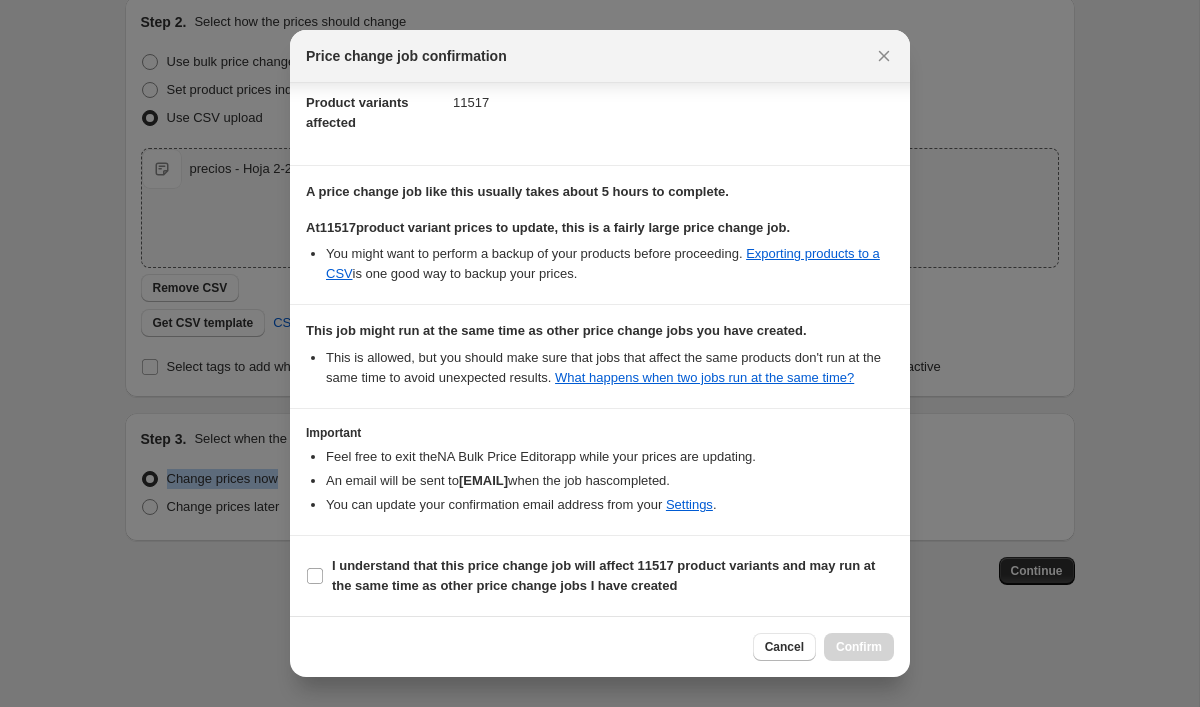 scroll, scrollTop: 115, scrollLeft: 0, axis: vertical 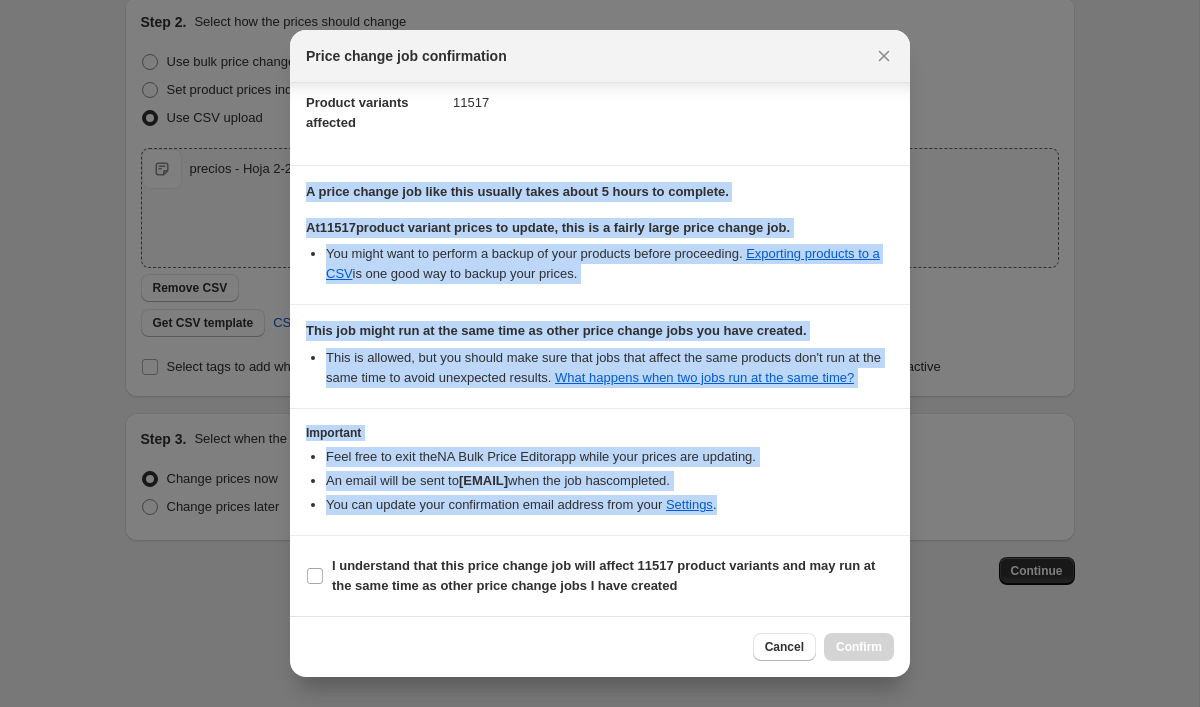 drag, startPoint x: 776, startPoint y: 505, endPoint x: 304, endPoint y: 176, distance: 575.3477 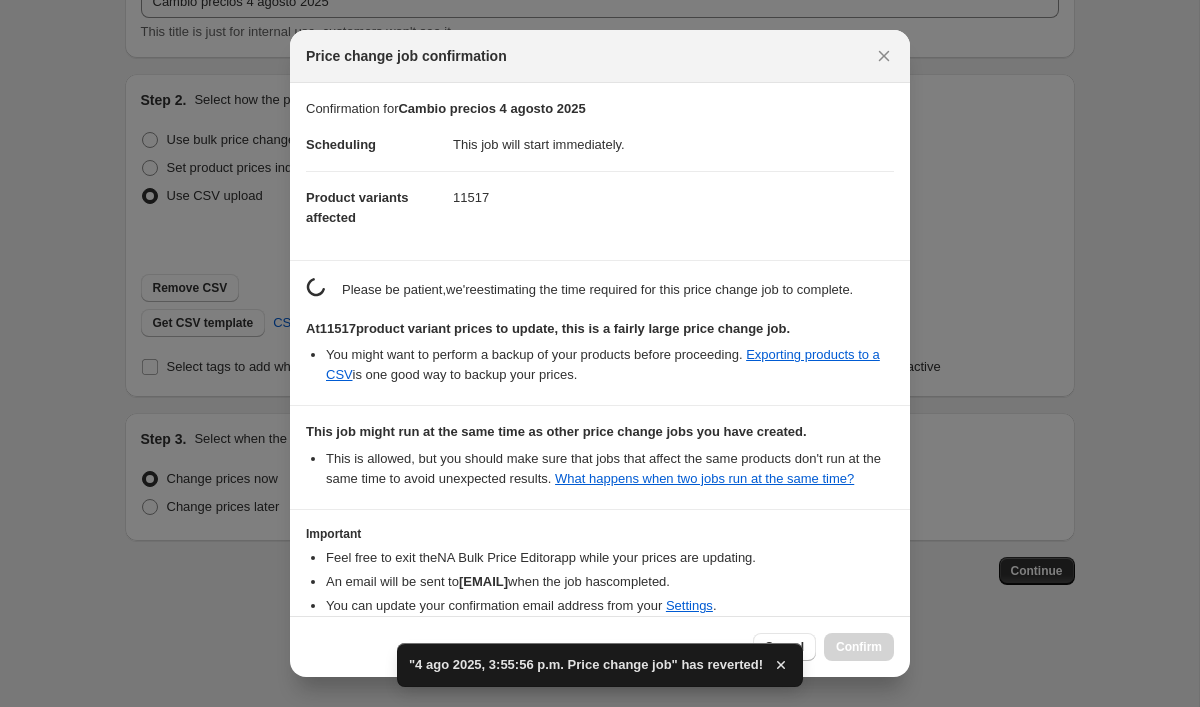 scroll, scrollTop: 0, scrollLeft: 0, axis: both 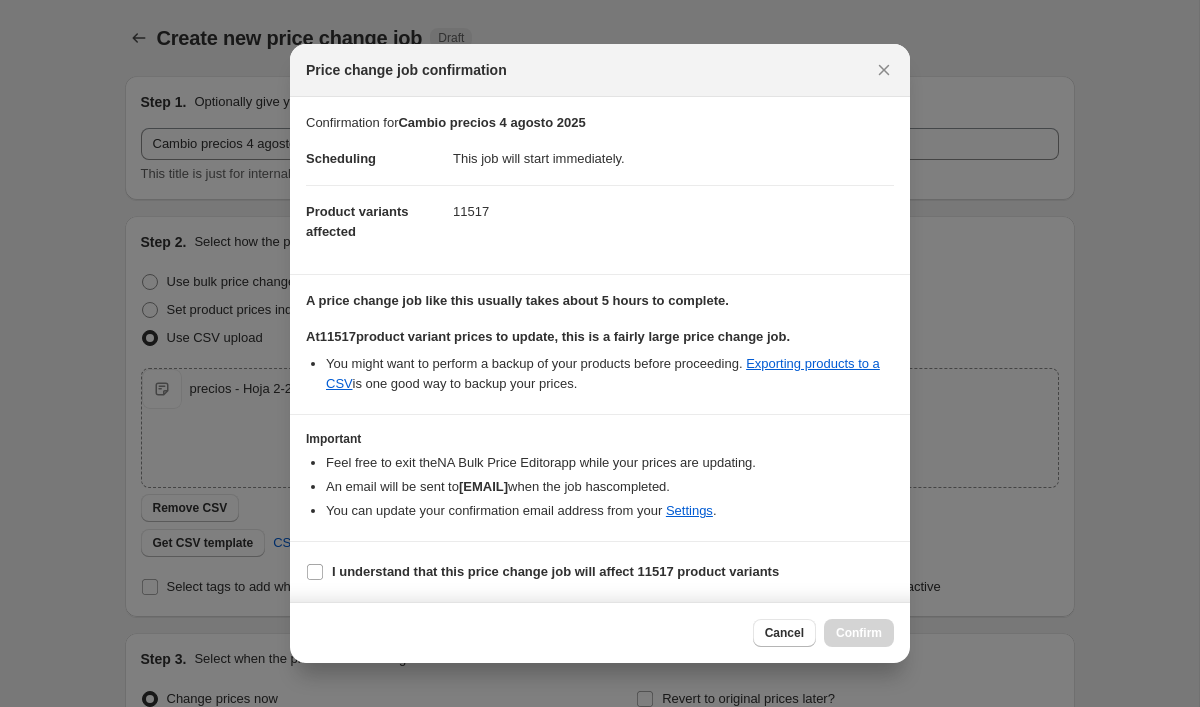 click on "You can update your confirmation email address from your Settings ." at bounding box center [610, 511] 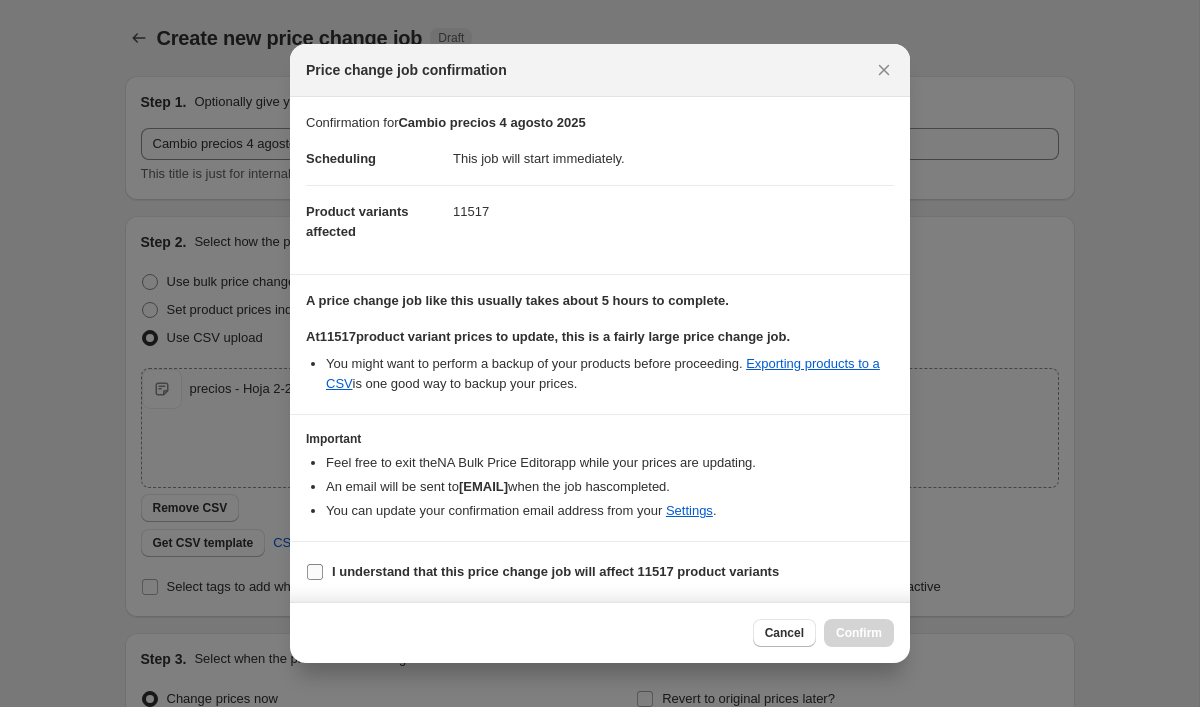 click on "I understand that this price change job will affect 11517 product variants" at bounding box center (555, 572) 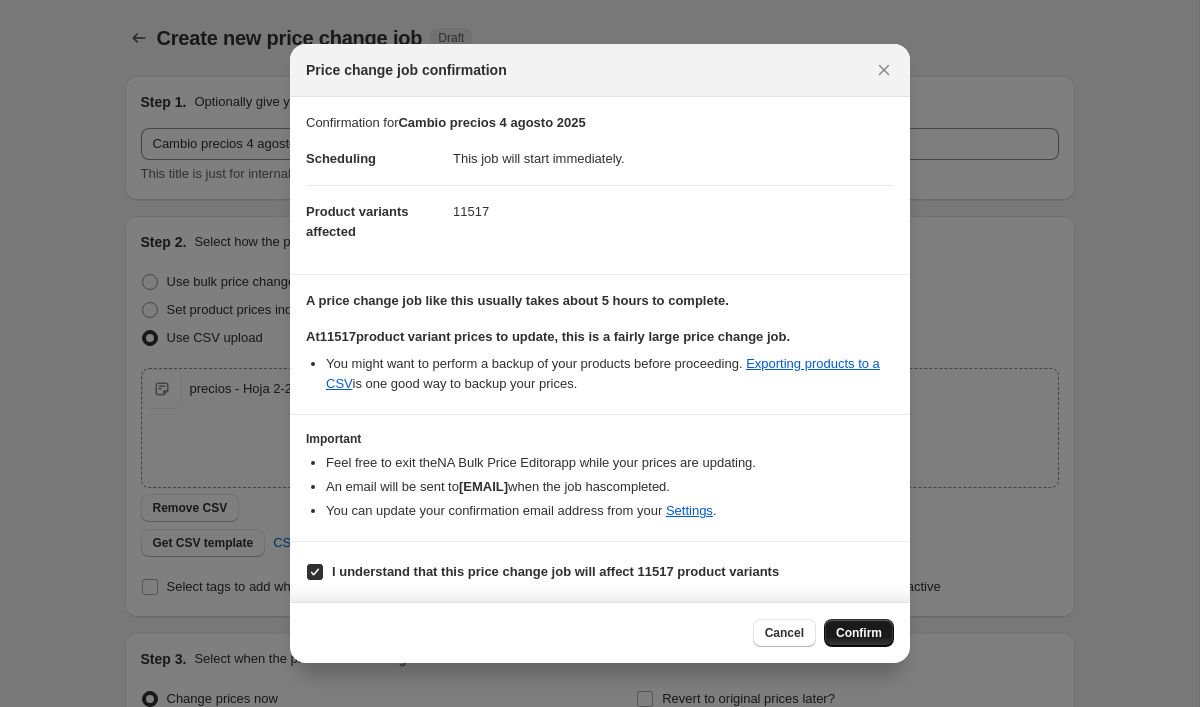click on "Confirm" at bounding box center (859, 633) 